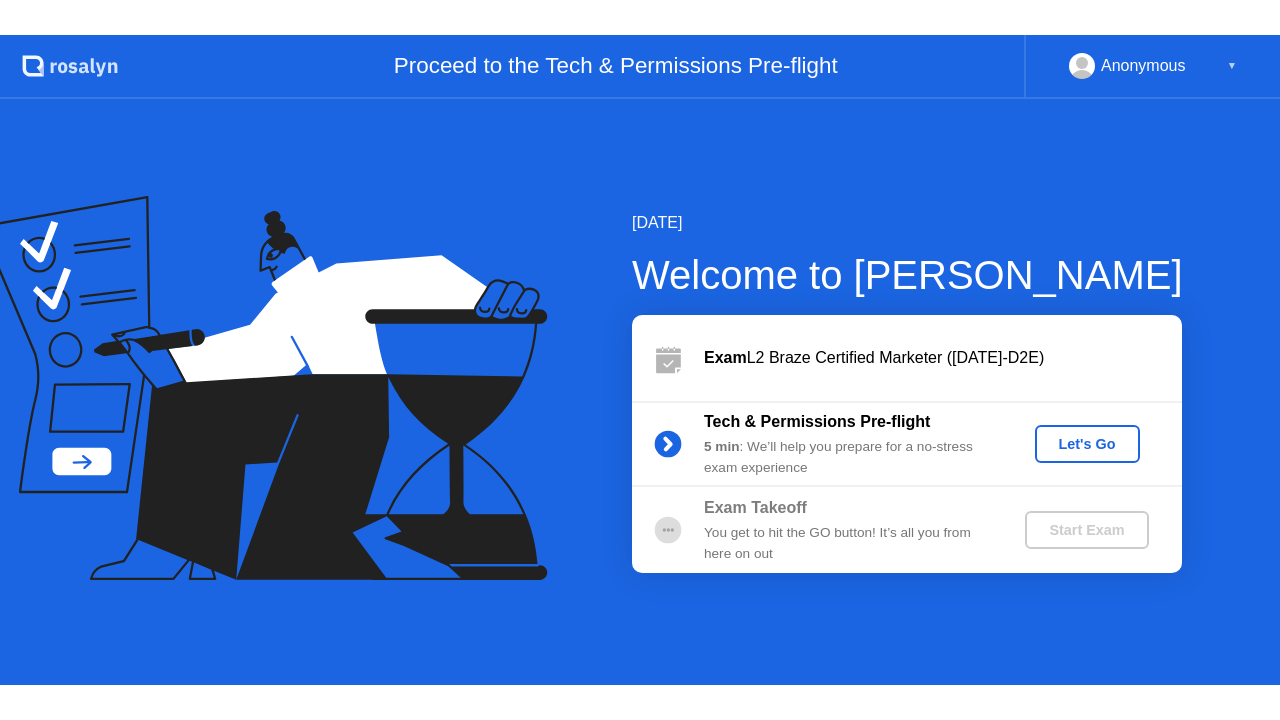 scroll, scrollTop: 0, scrollLeft: 0, axis: both 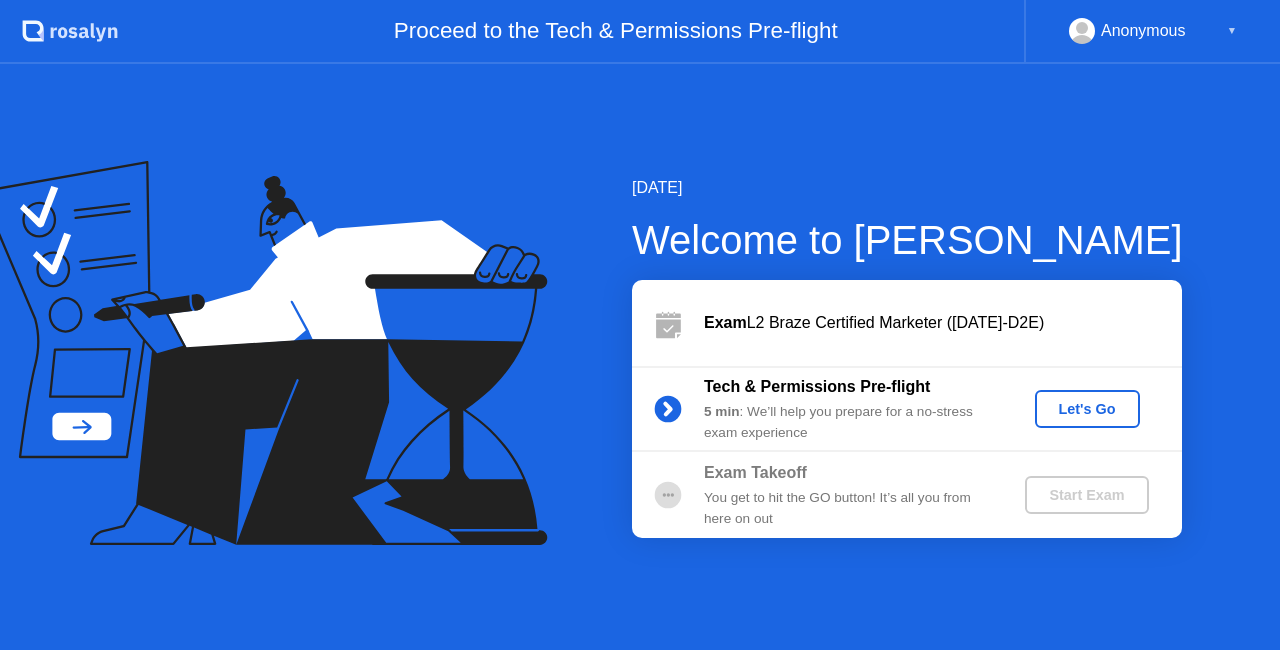 click on "Let's Go" 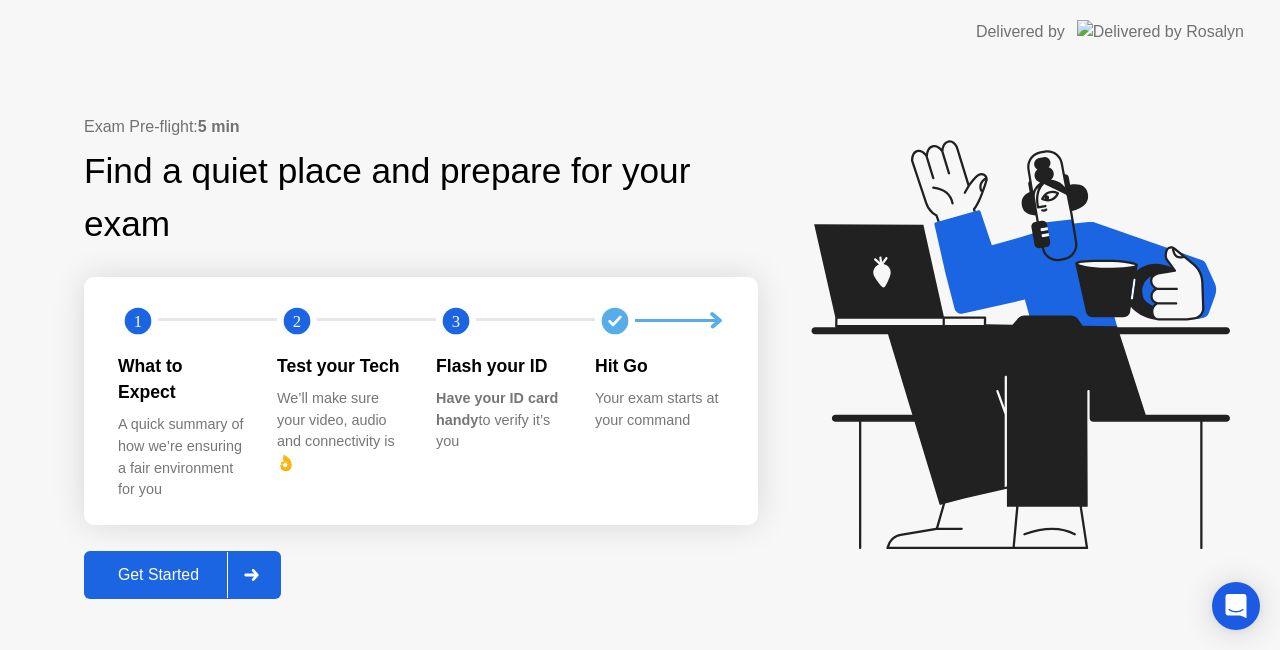 click 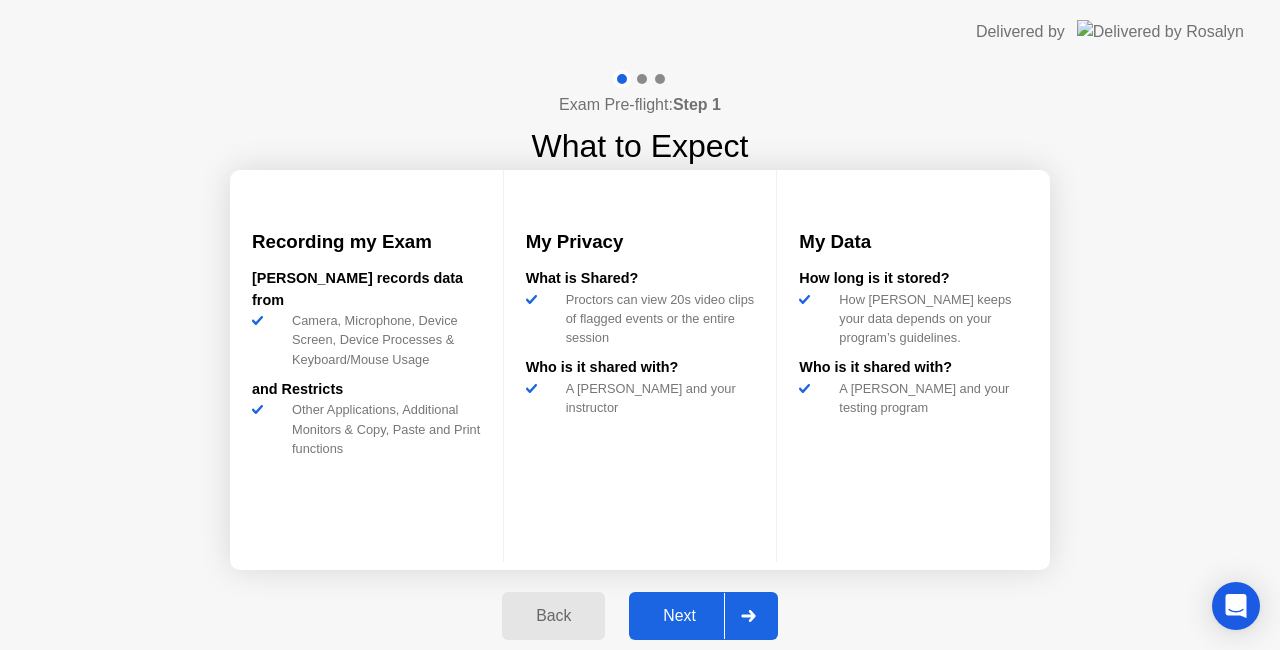click 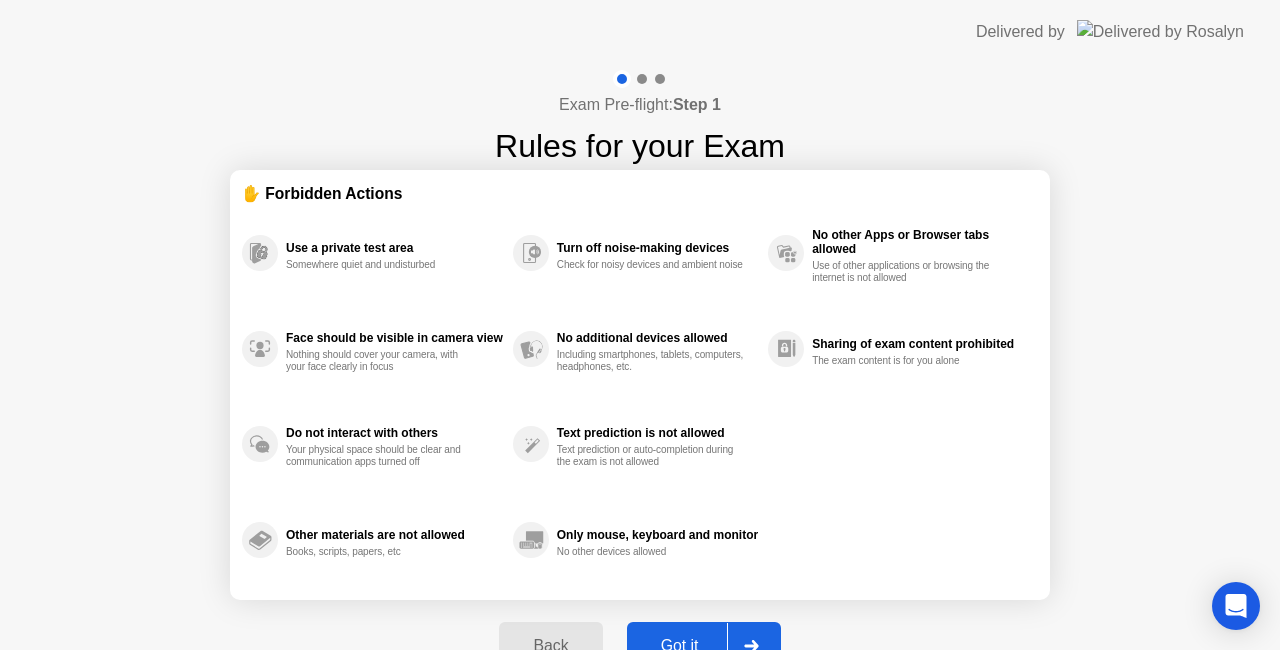 click on "Got it" 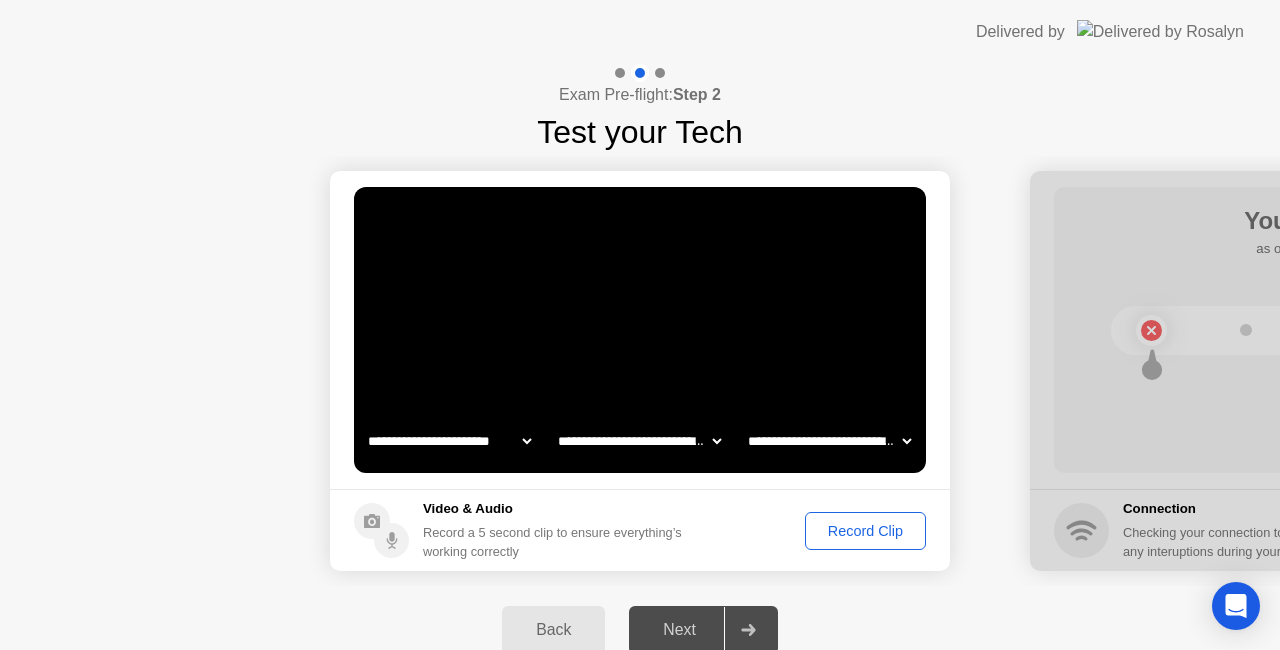 click on "Record Clip" 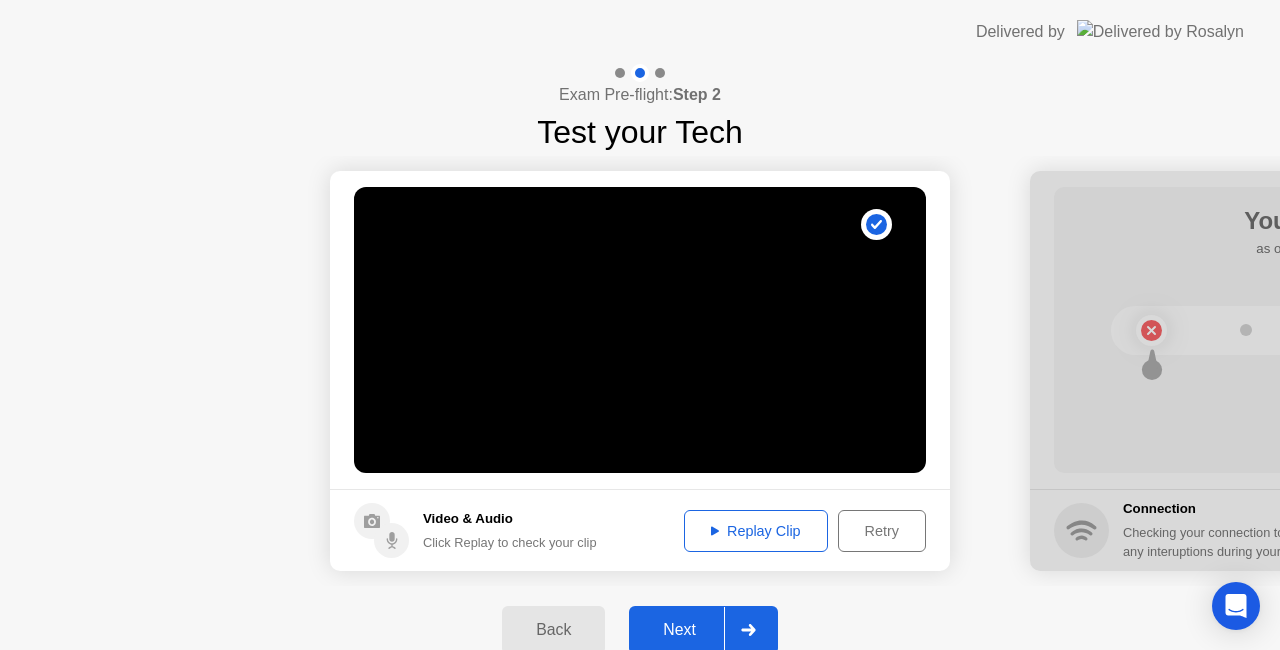 click 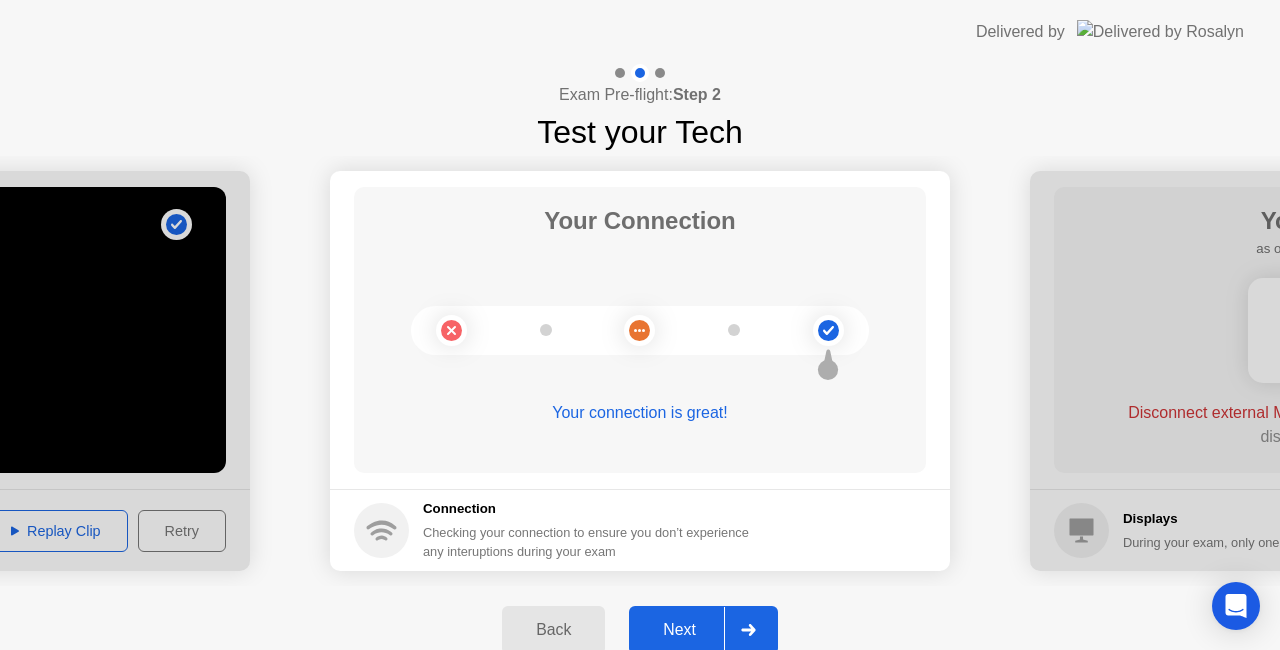 click 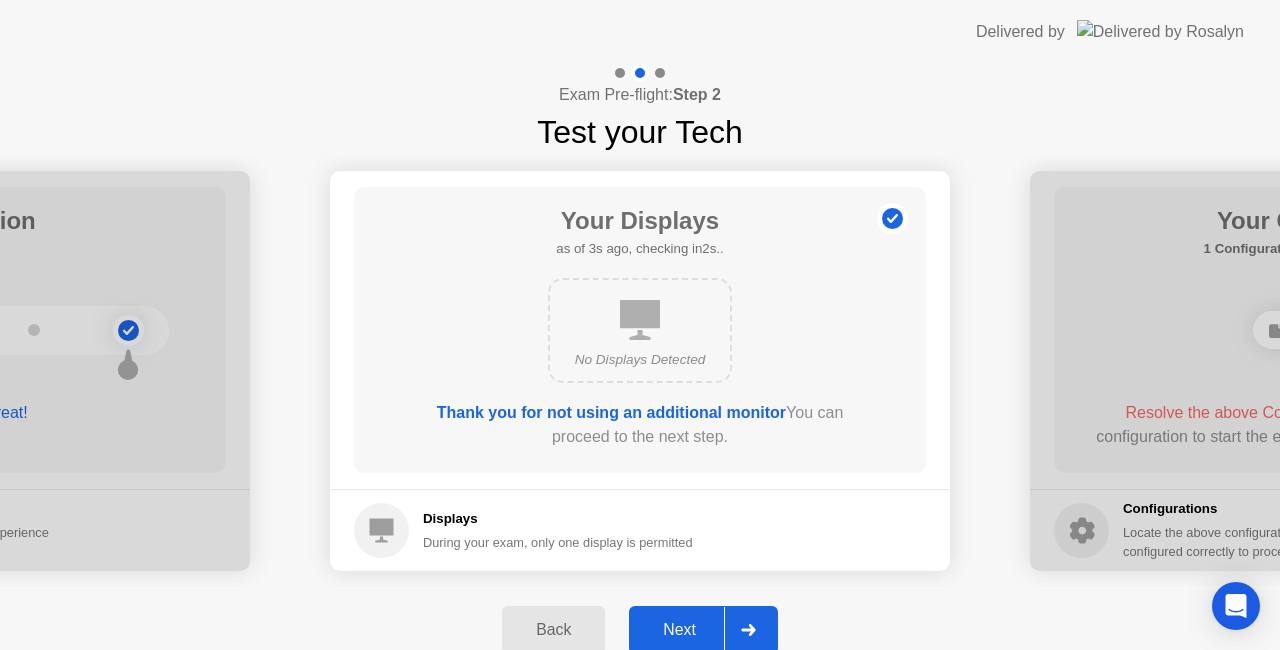 click 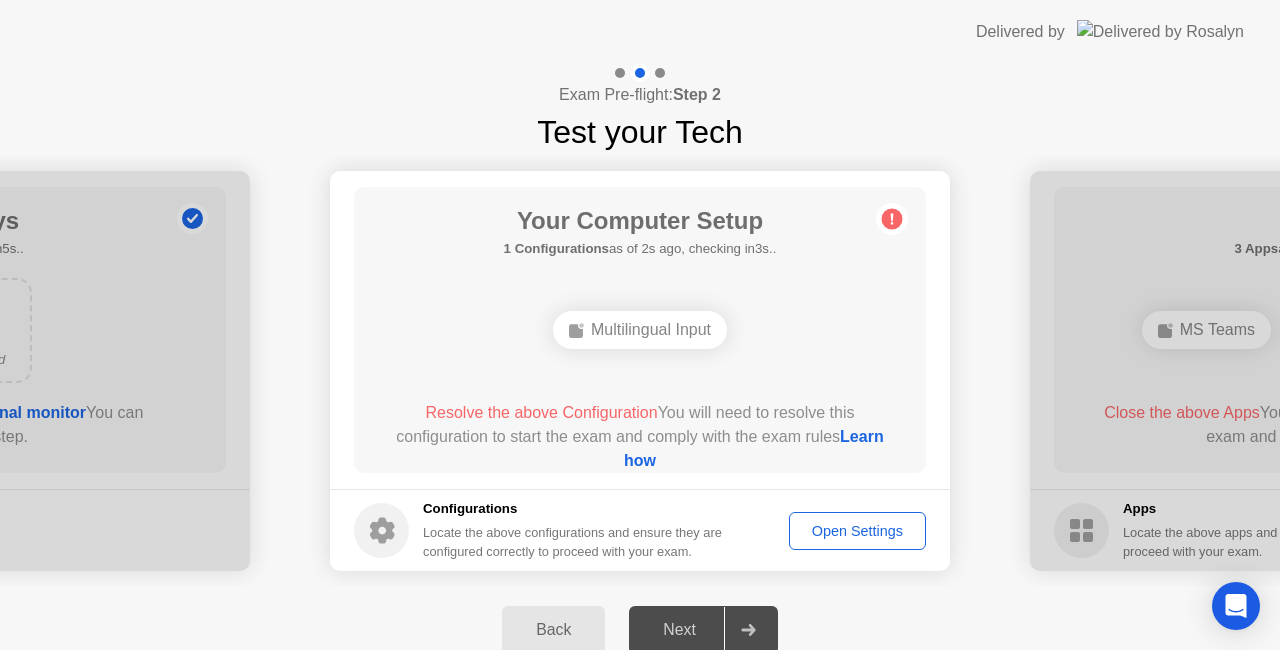 click on "Open Settings" 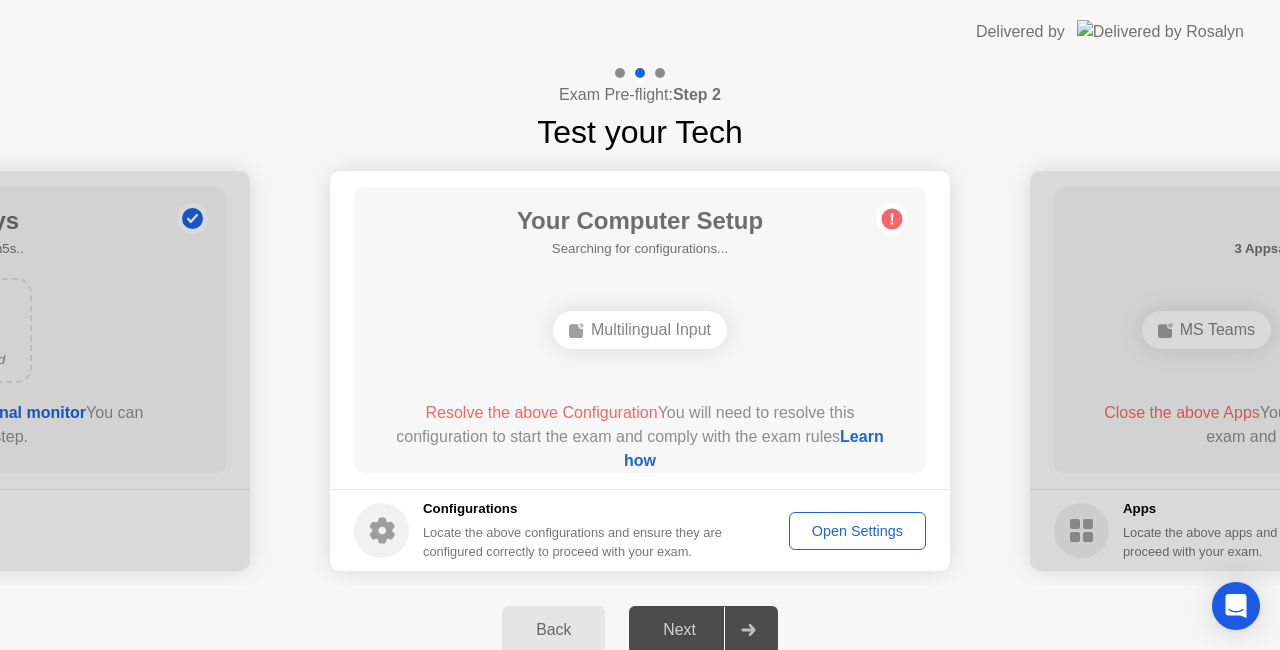 type 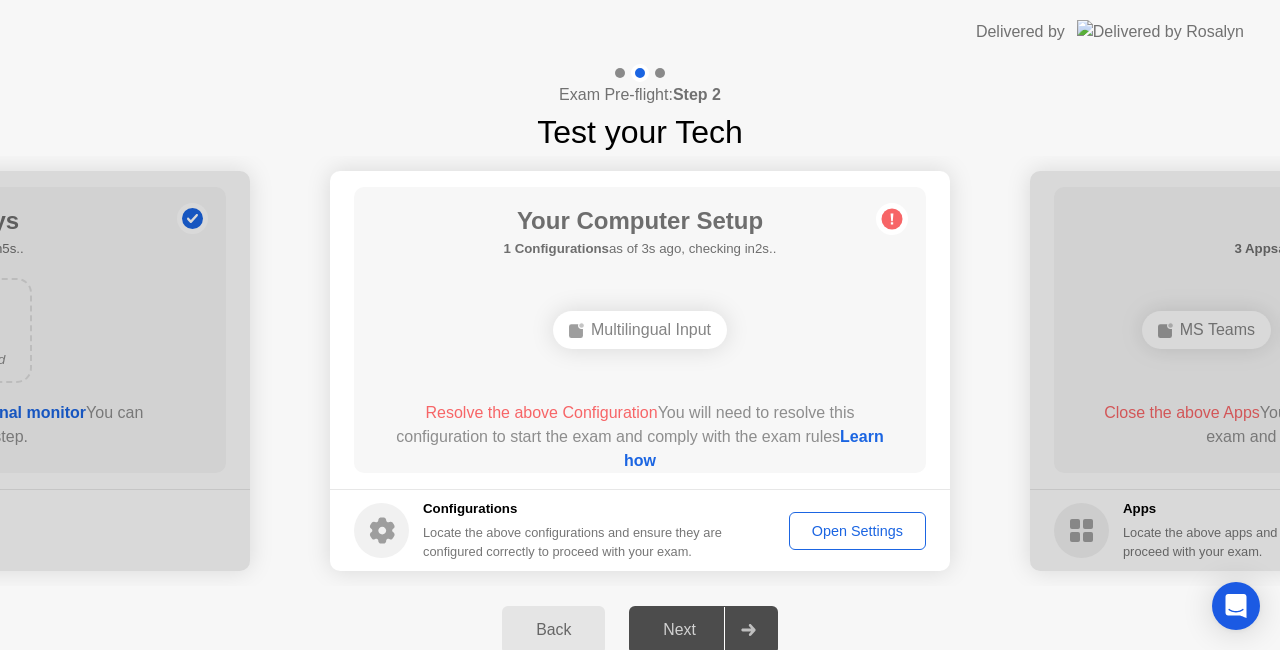 click on "Learn how" 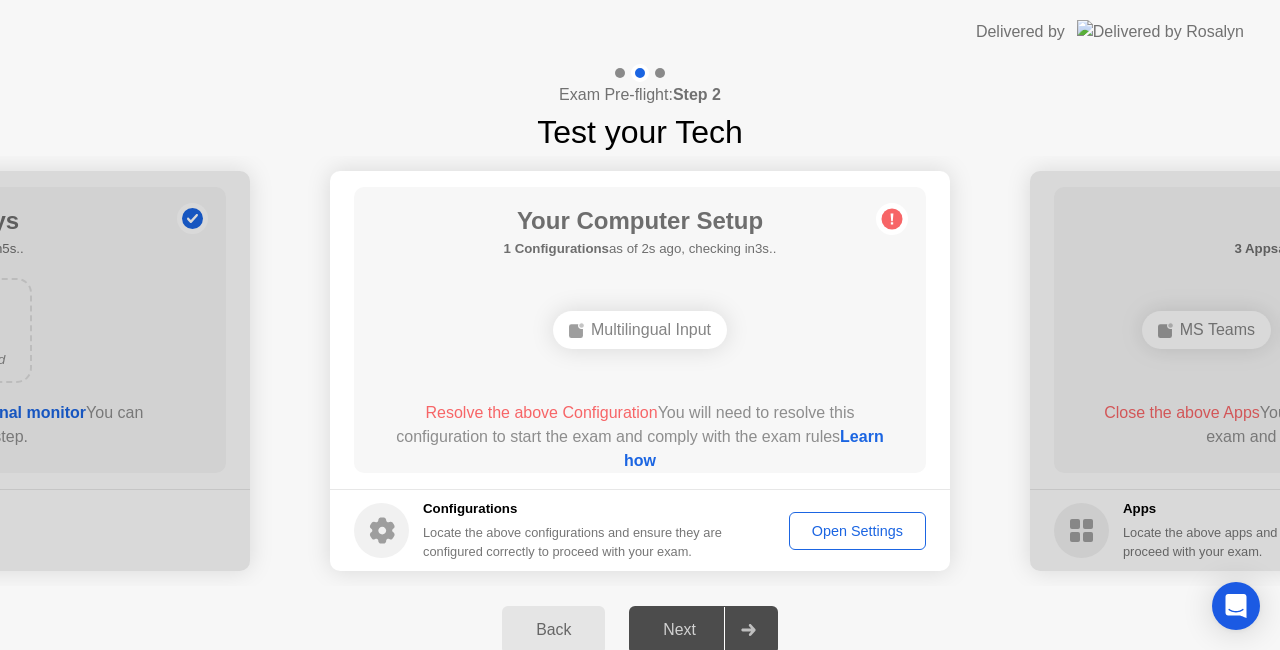 click on "Configurations Locate the above configurations and ensure they are configured correctly to proceed with your exam. Open Settings" 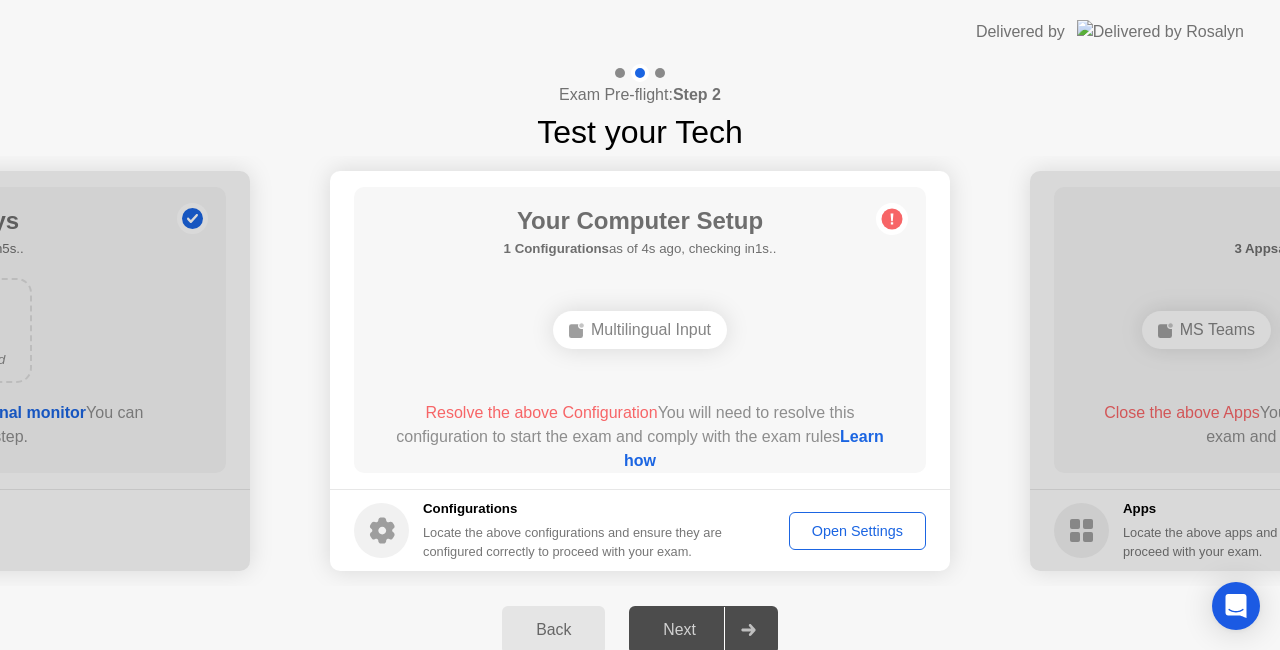 drag, startPoint x: 863, startPoint y: 506, endPoint x: 859, endPoint y: 530, distance: 24.33105 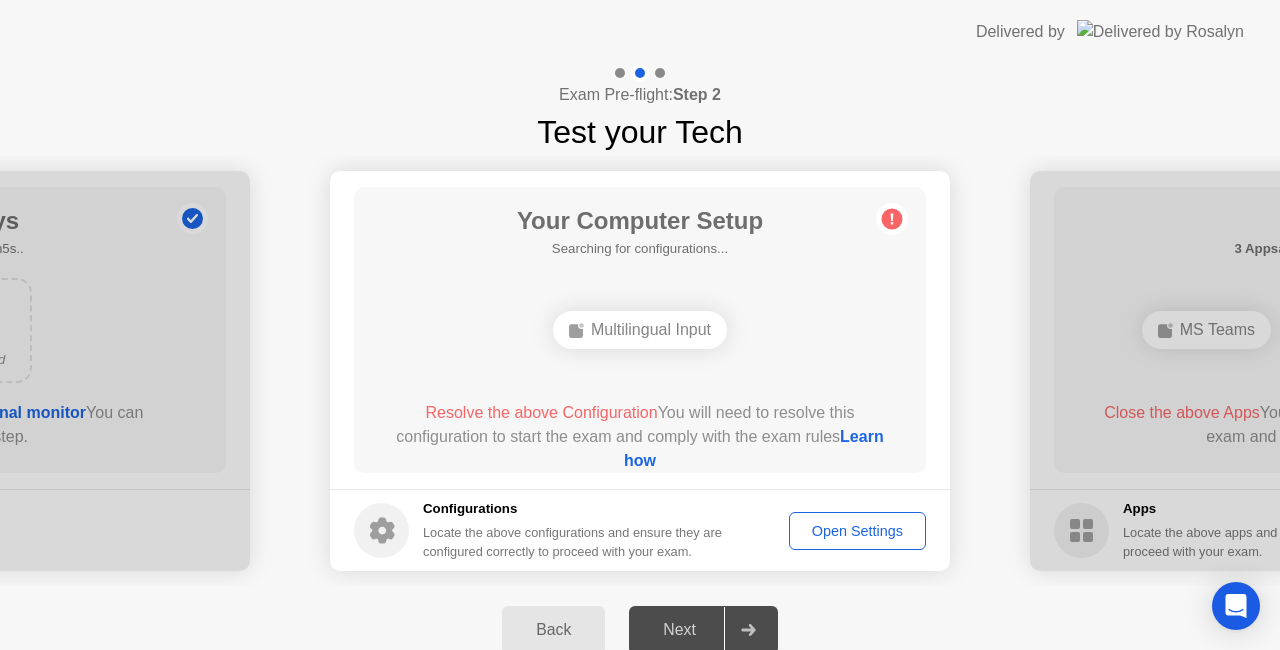 click on "Open Settings" 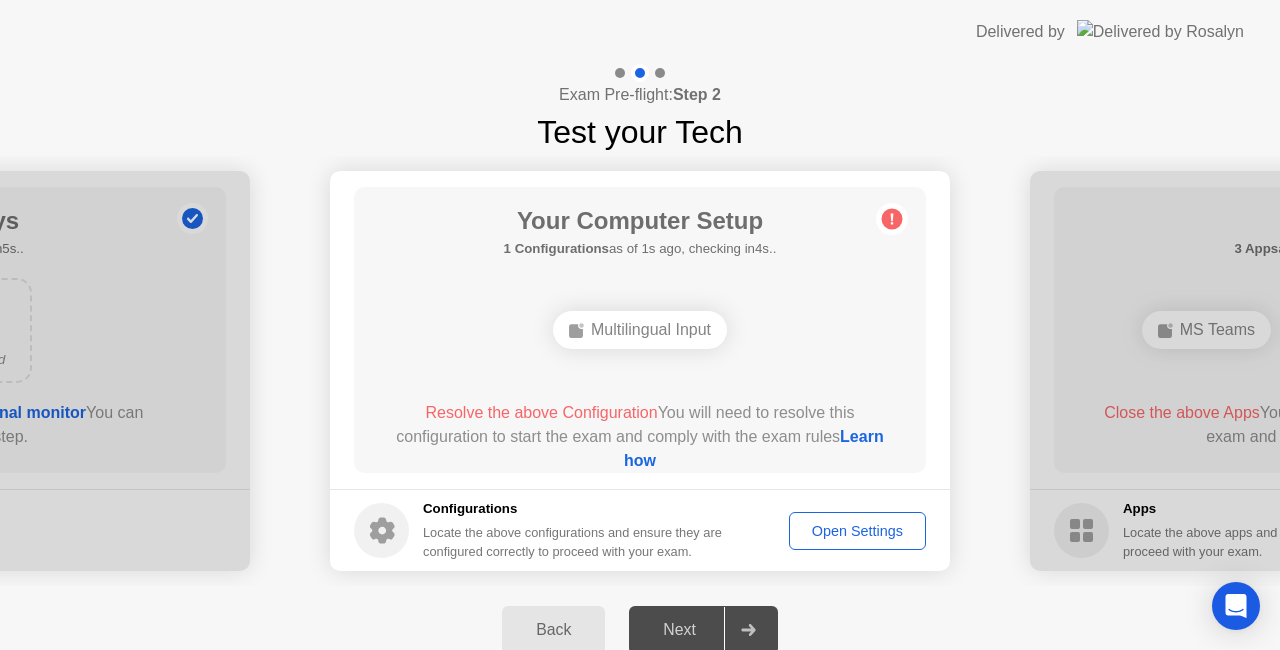 click on "Configurations Locate the above configurations and ensure they are configured correctly to proceed with your exam. Open Settings" 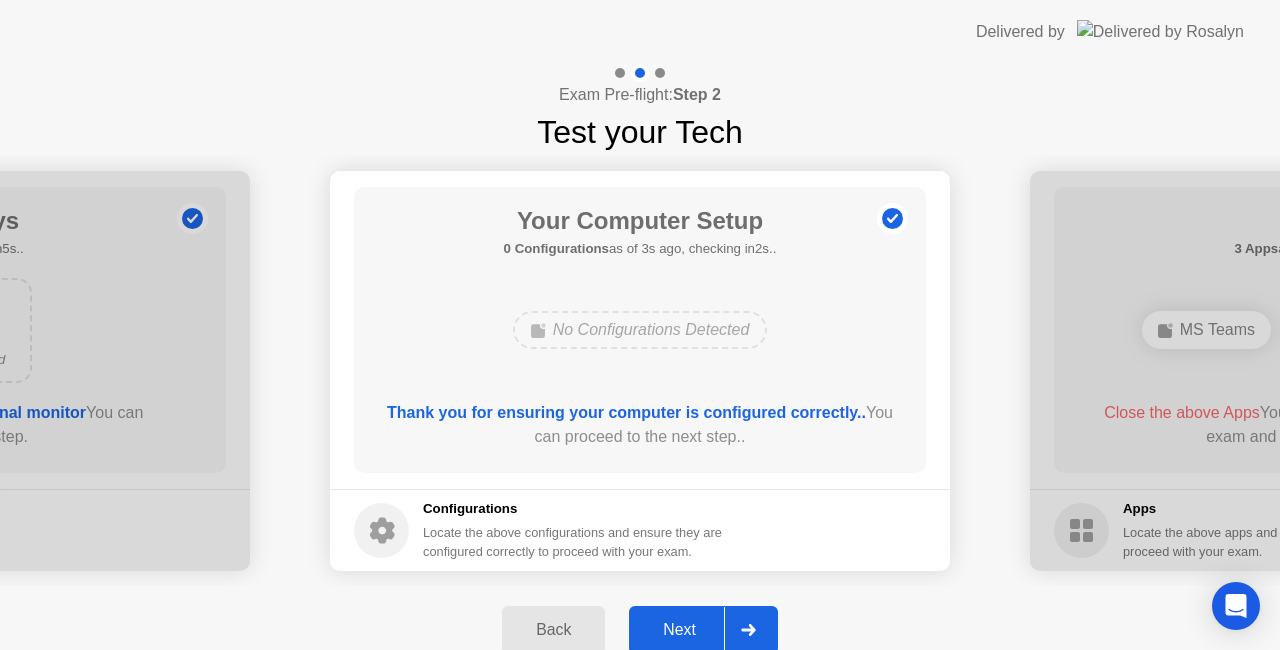 click 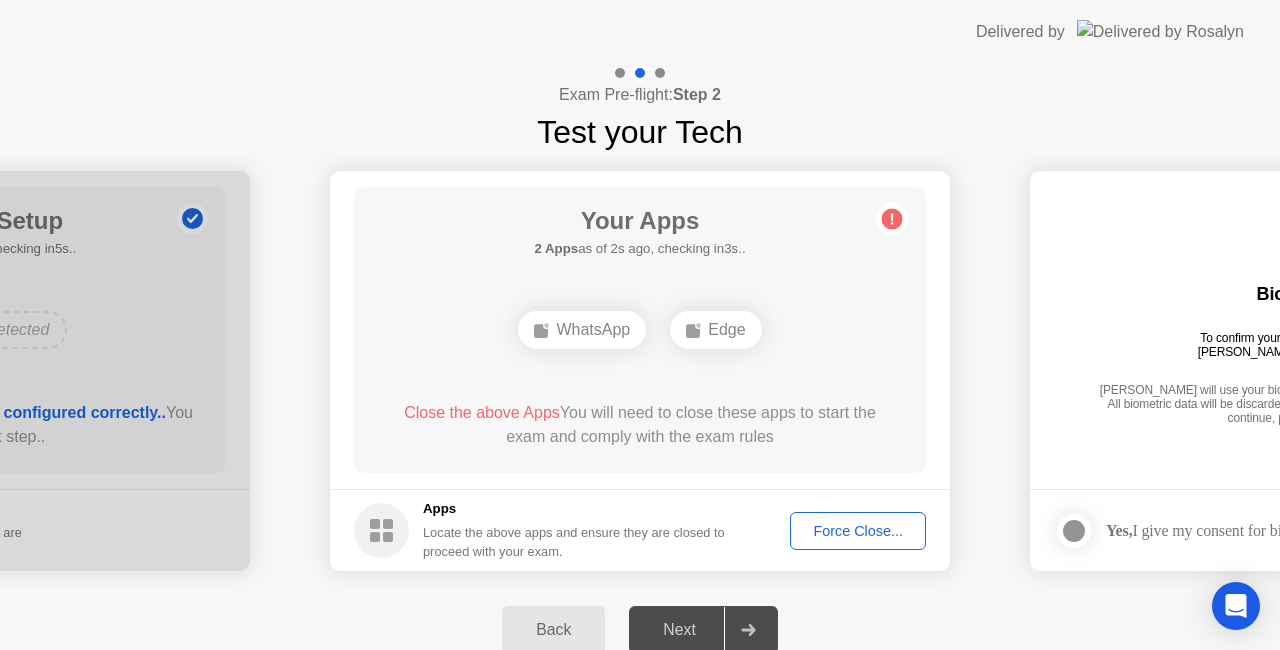 click on "Apps" 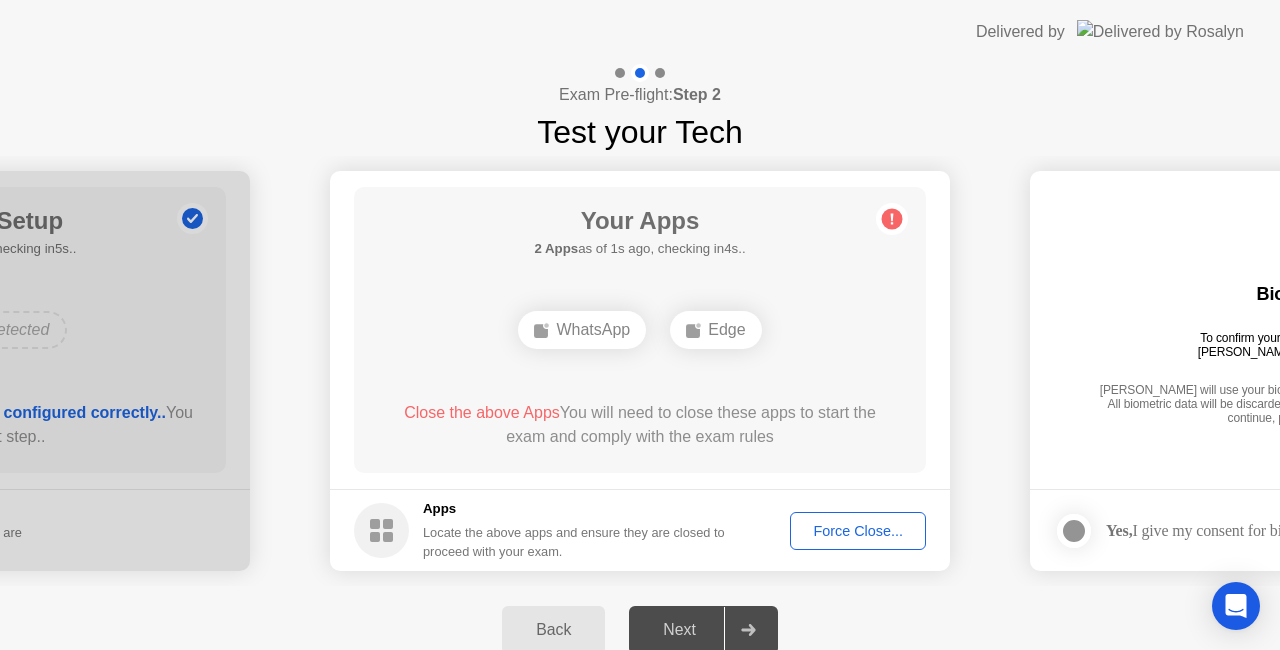 click on "**********" 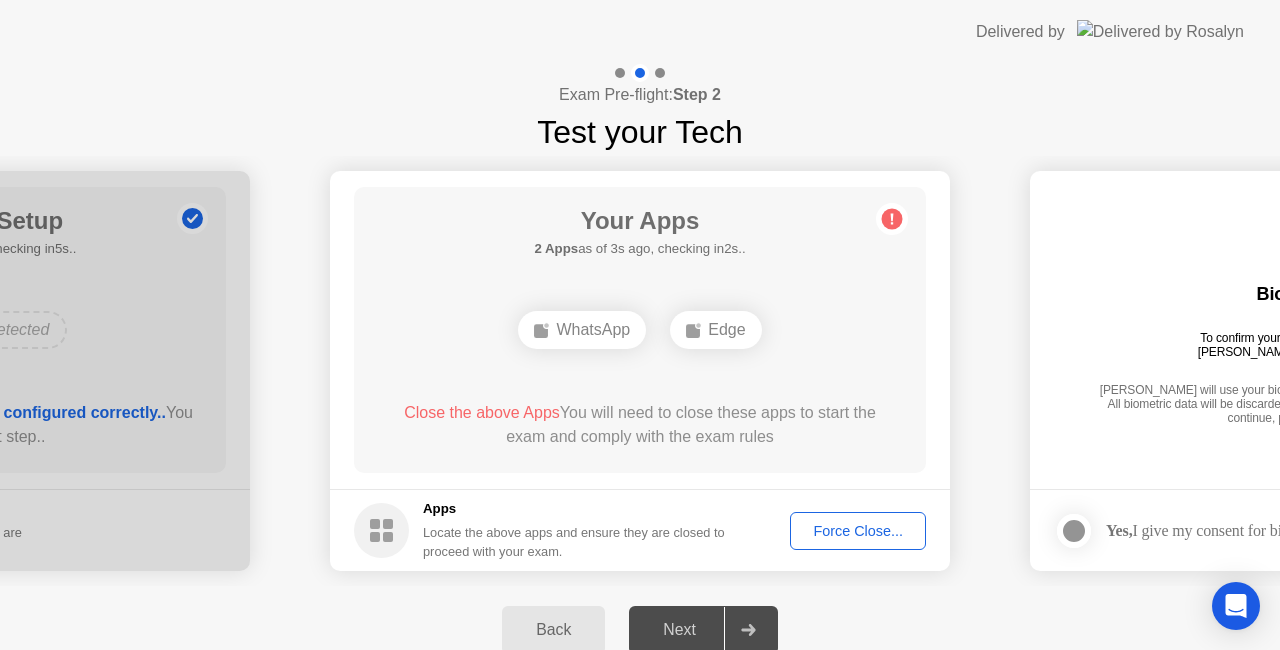 click on "WhatsApp" 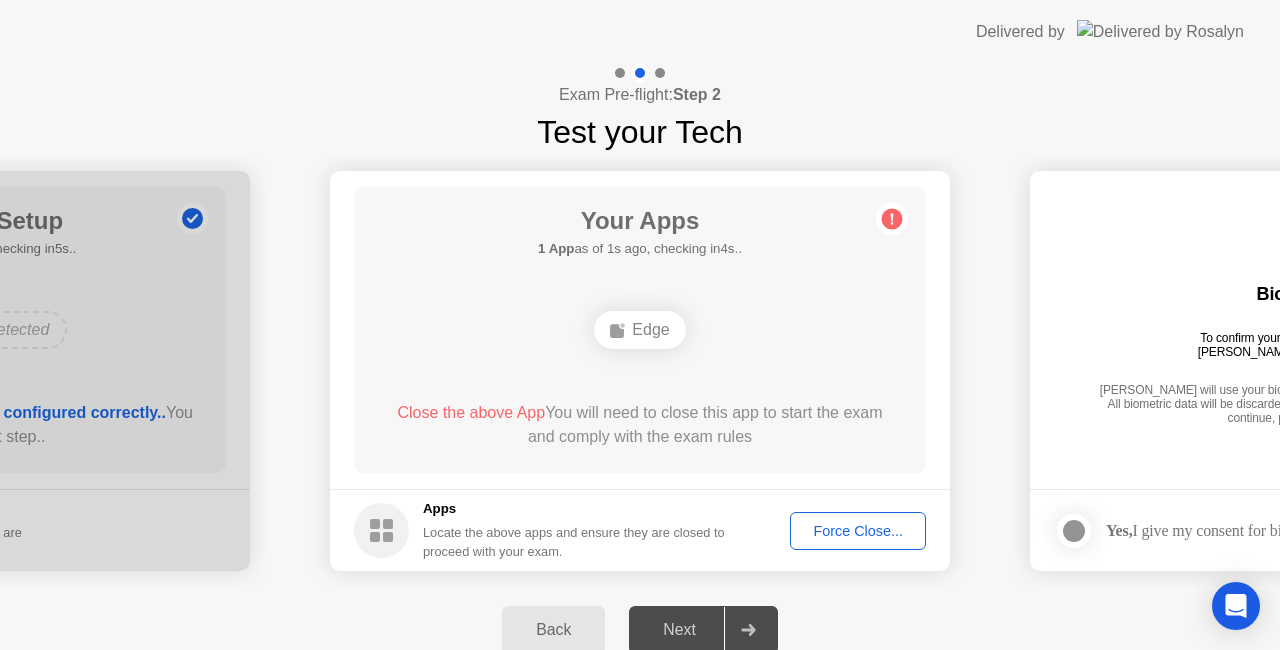 click on "Back Next" 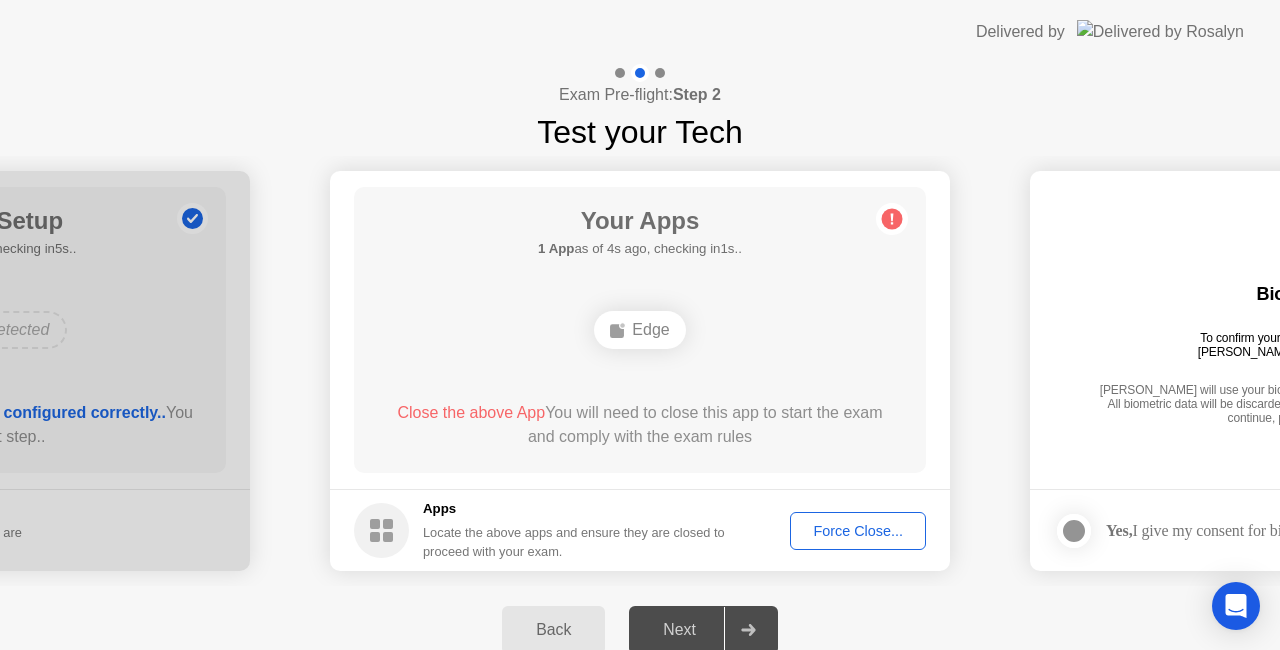 click on "Your Apps 1 App  as of 4s ago, checking in1s..  Edge  Close the above App  You will need to close this app to start the exam and comply with the exam rules" 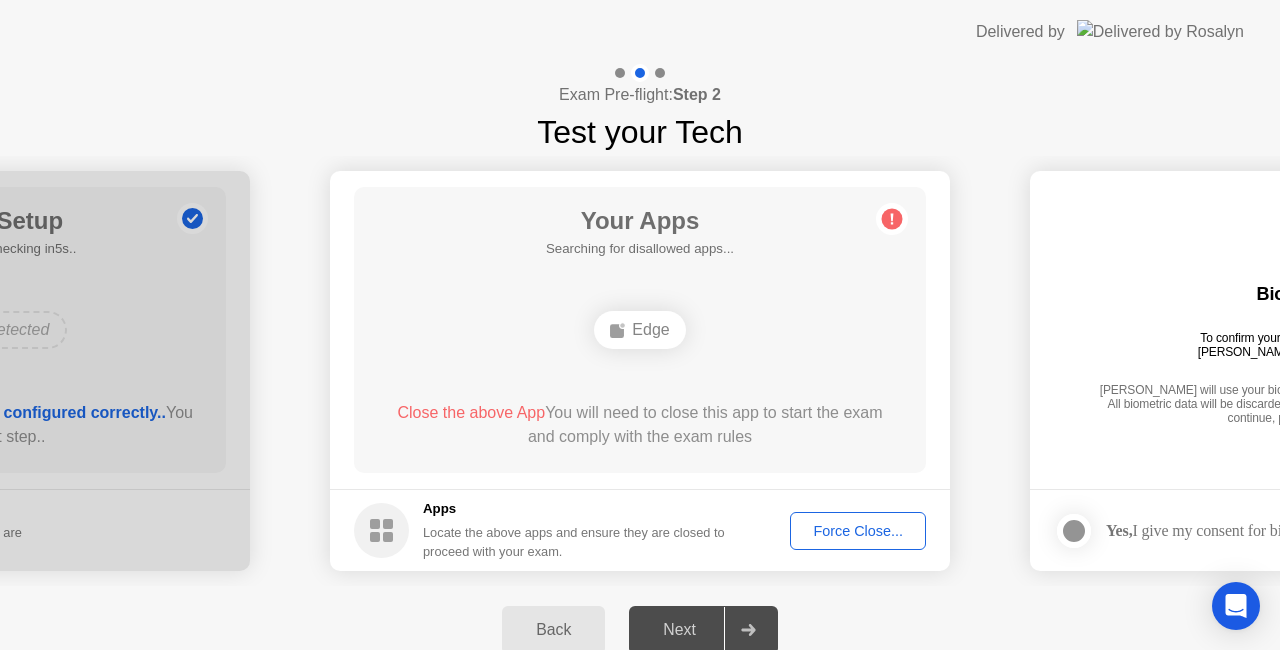 click on "Force Close..." 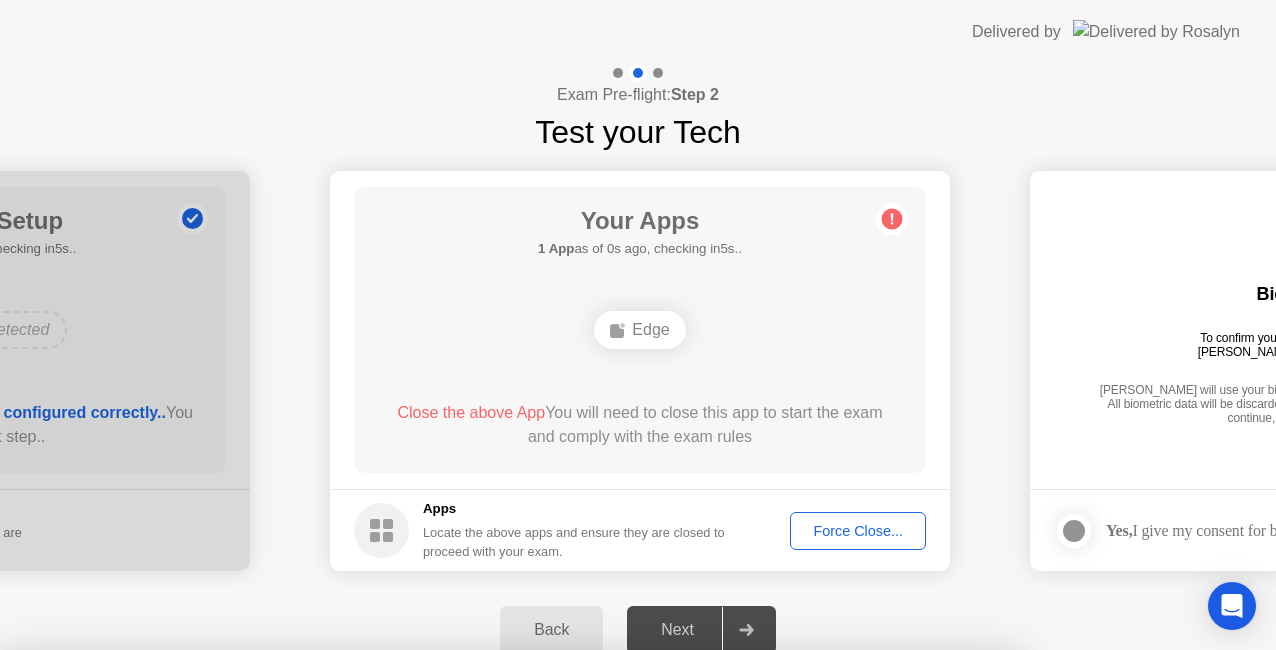 click on "Confirm" at bounding box center (577, 926) 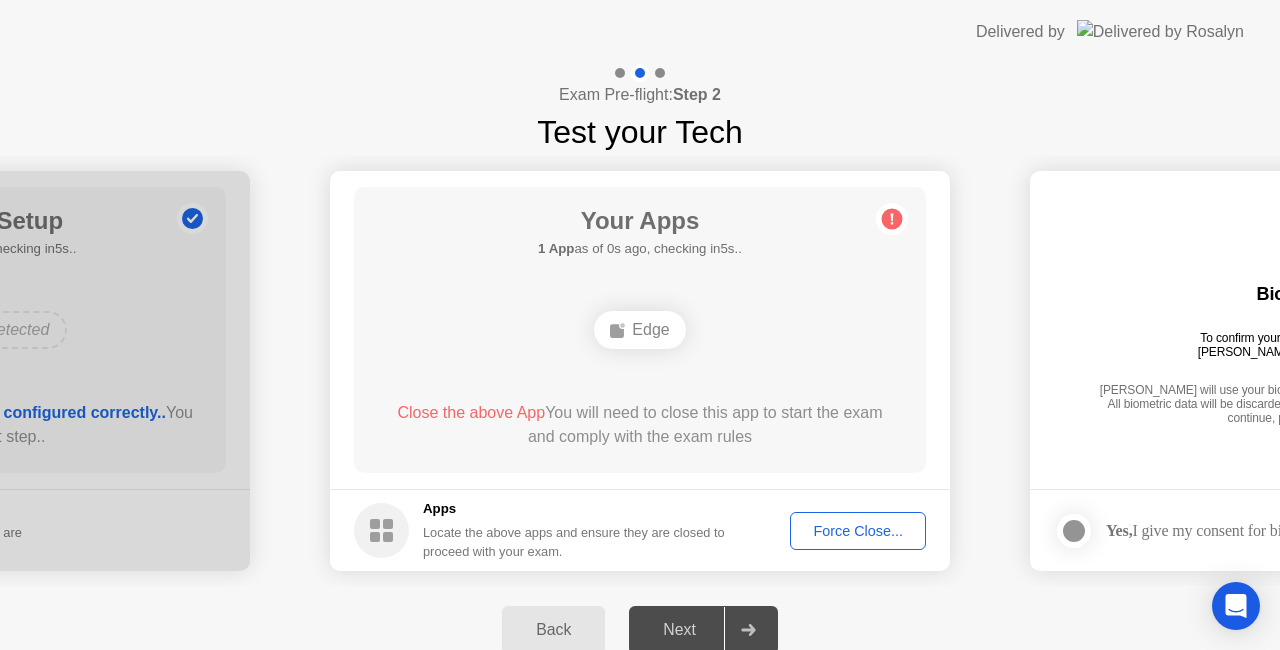 click on "Force Close..." 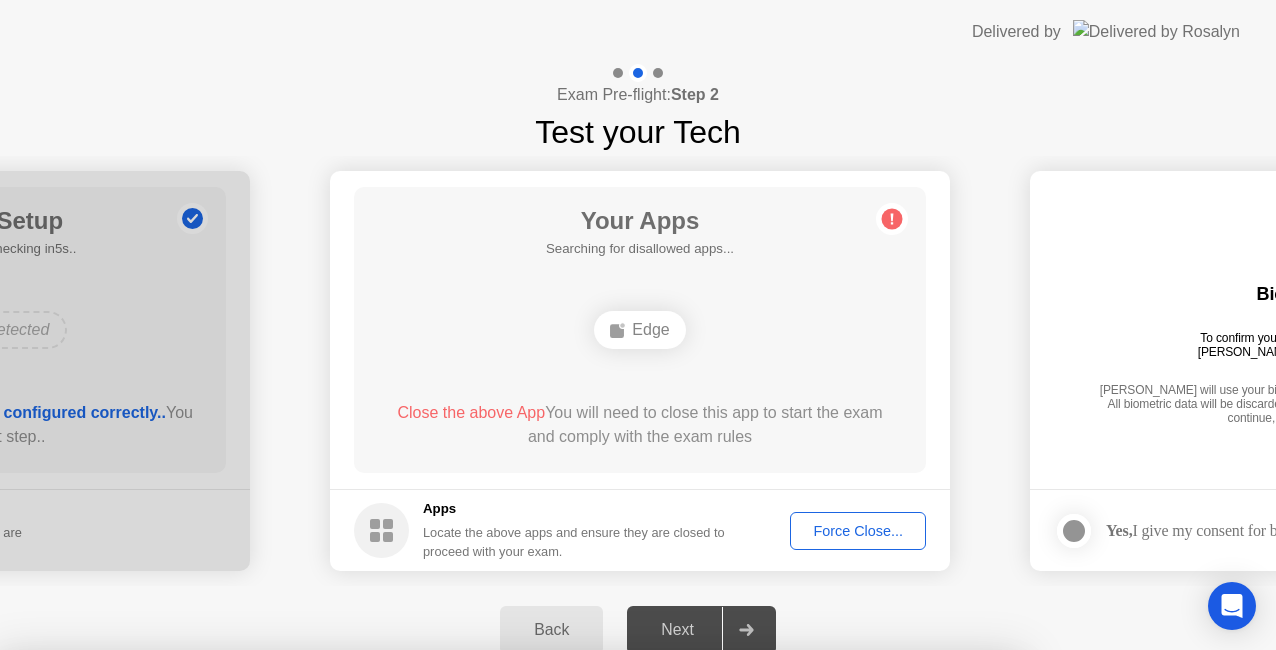 click on "Confirm" at bounding box center (577, 926) 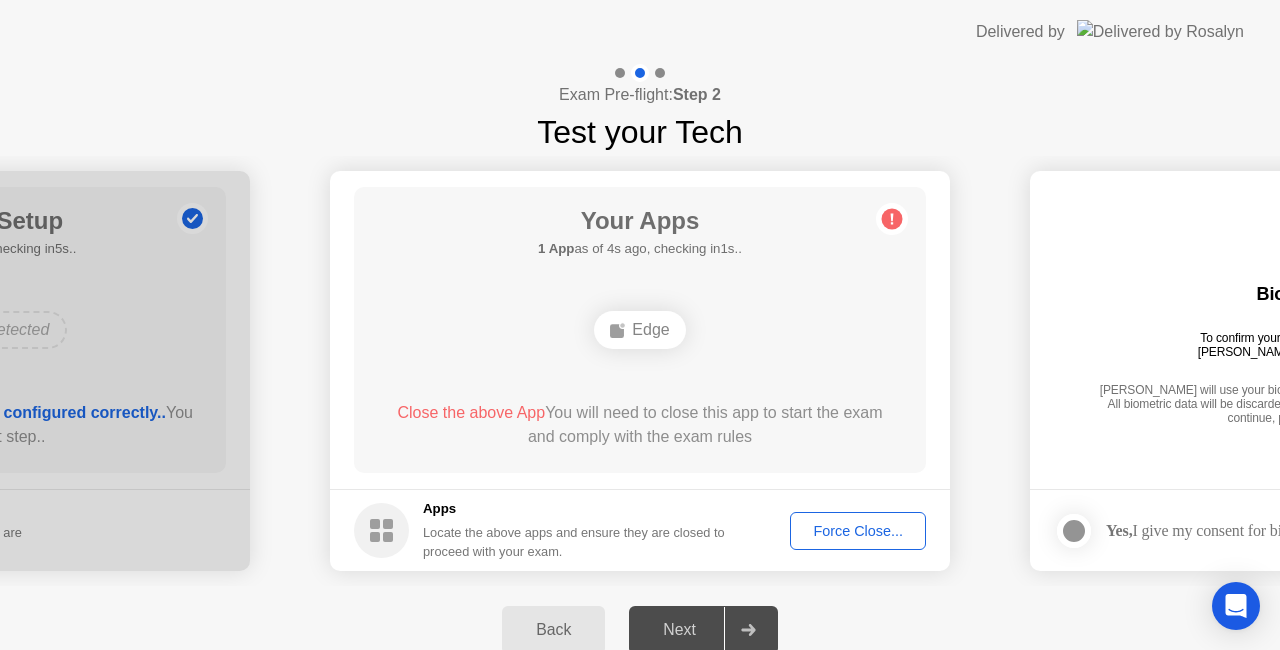 click on "Back Next" 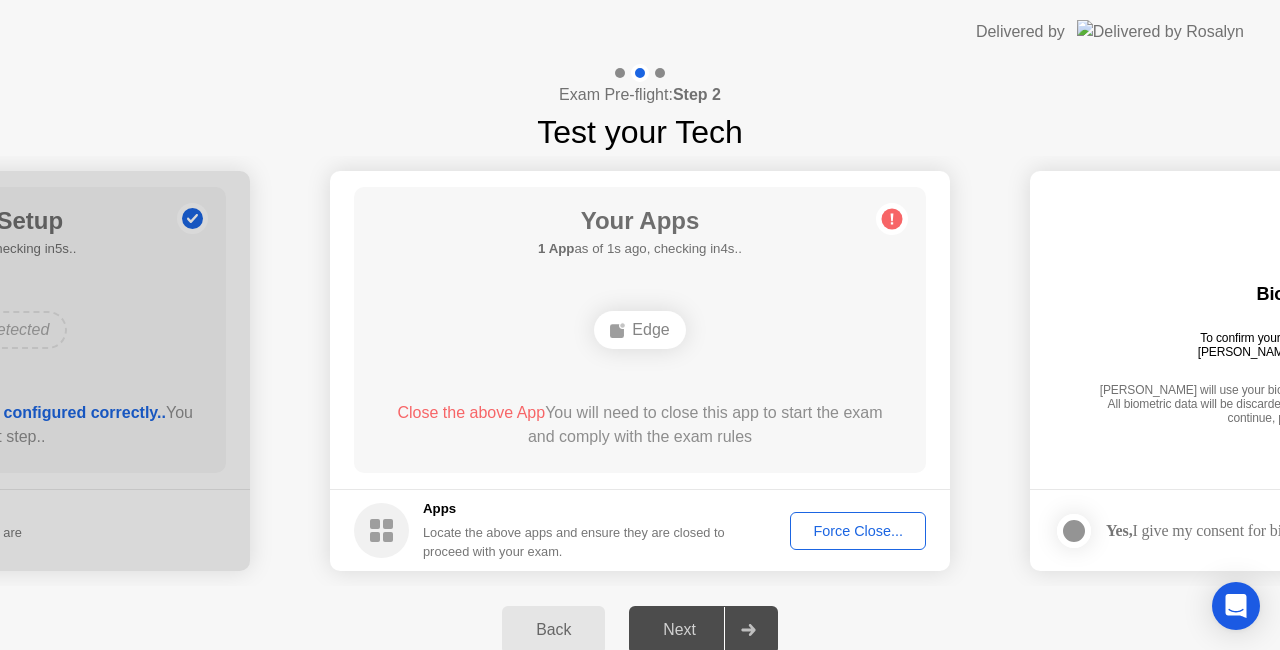 click on "Edge" 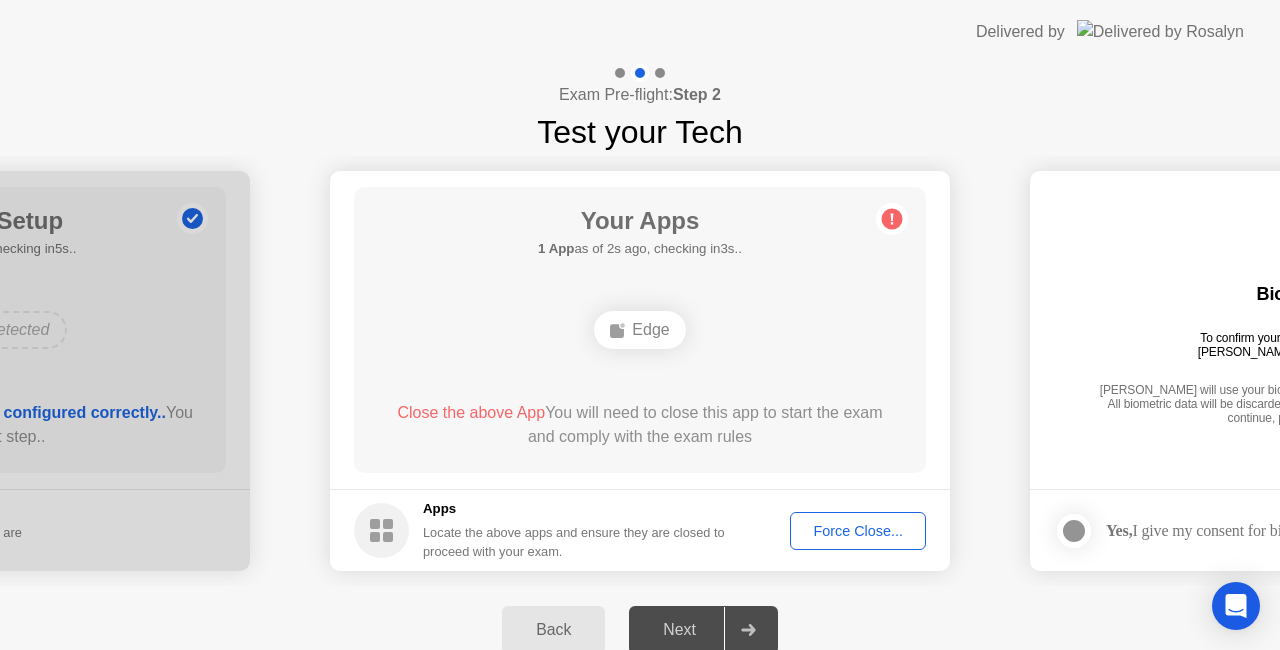 click on "Force Close..." 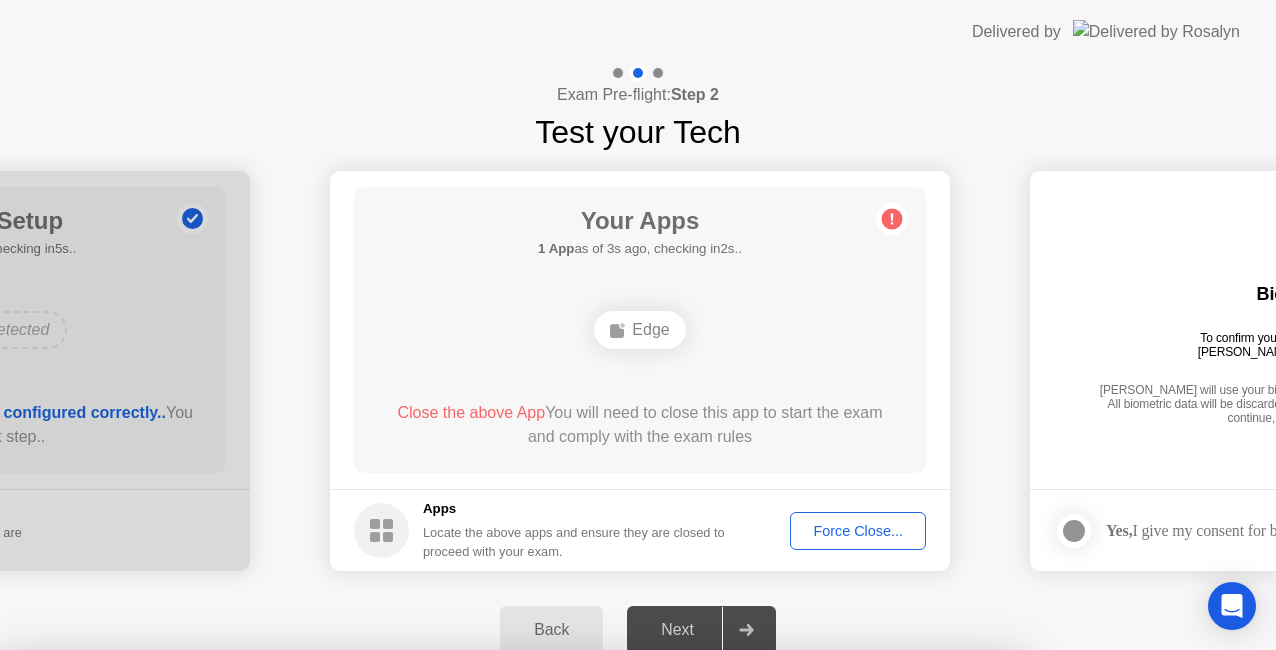 click on "Confirm" at bounding box center (577, 926) 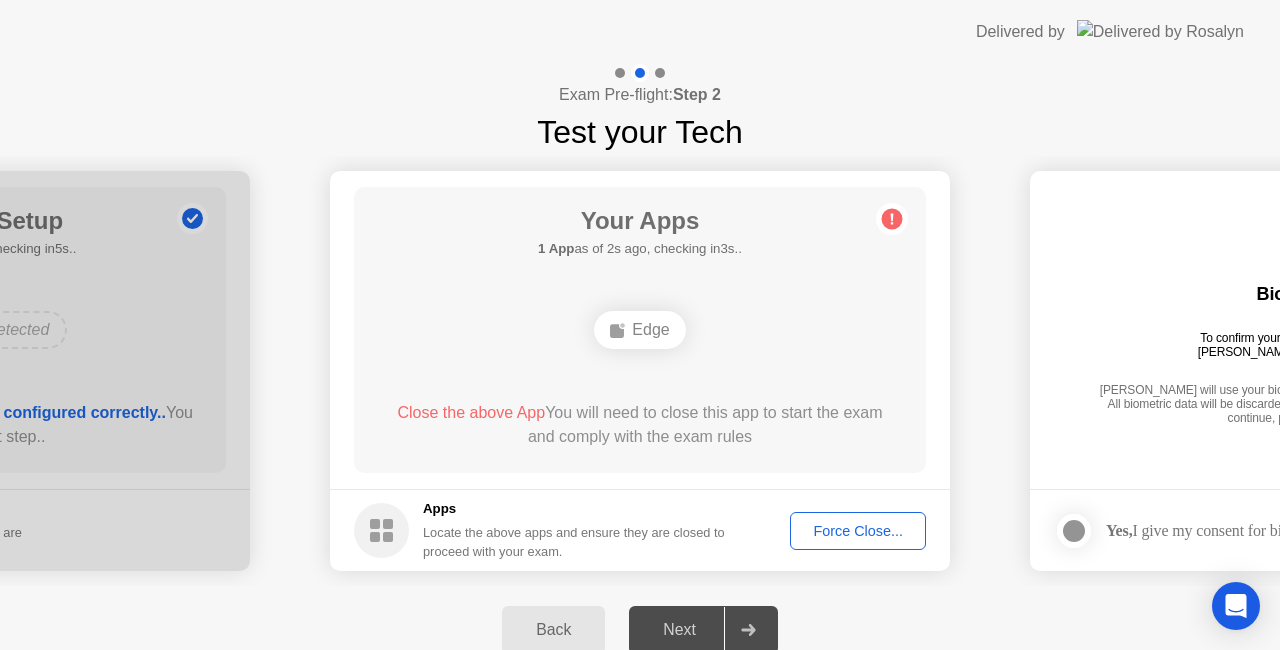 click 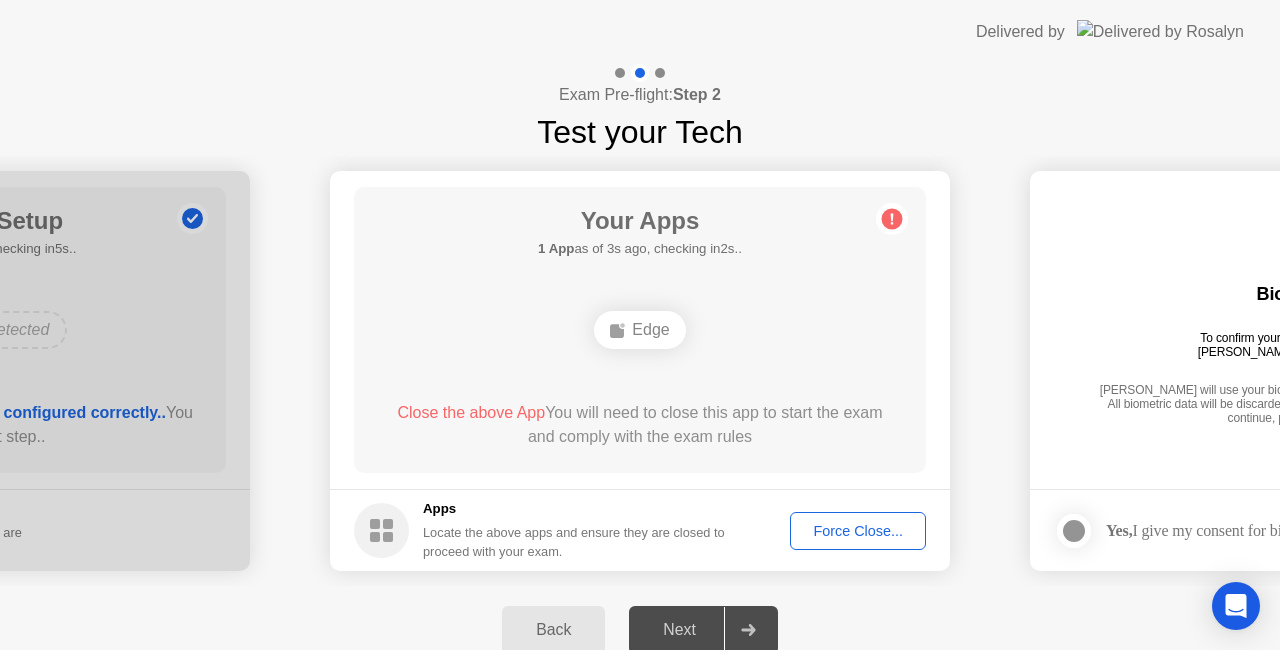 drag, startPoint x: 898, startPoint y: 226, endPoint x: 890, endPoint y: 218, distance: 11.313708 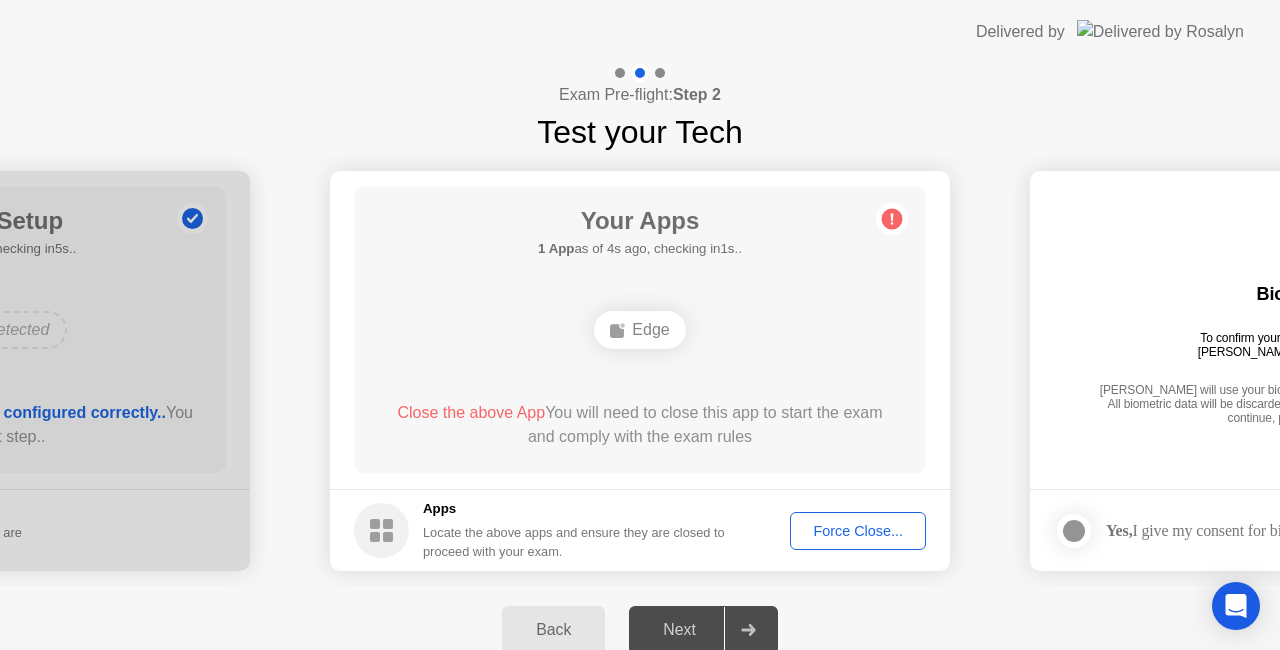 click on "Apps Locate the above apps and ensure they are closed to proceed with your exam." 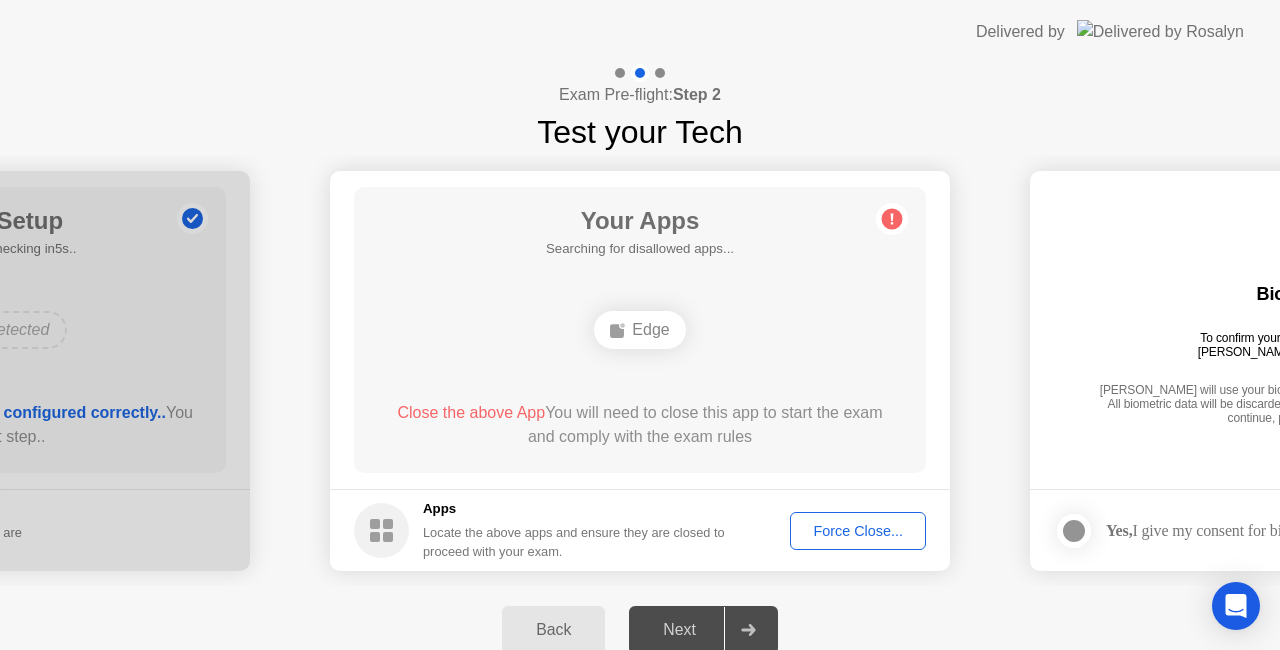 click on "Close the above App" 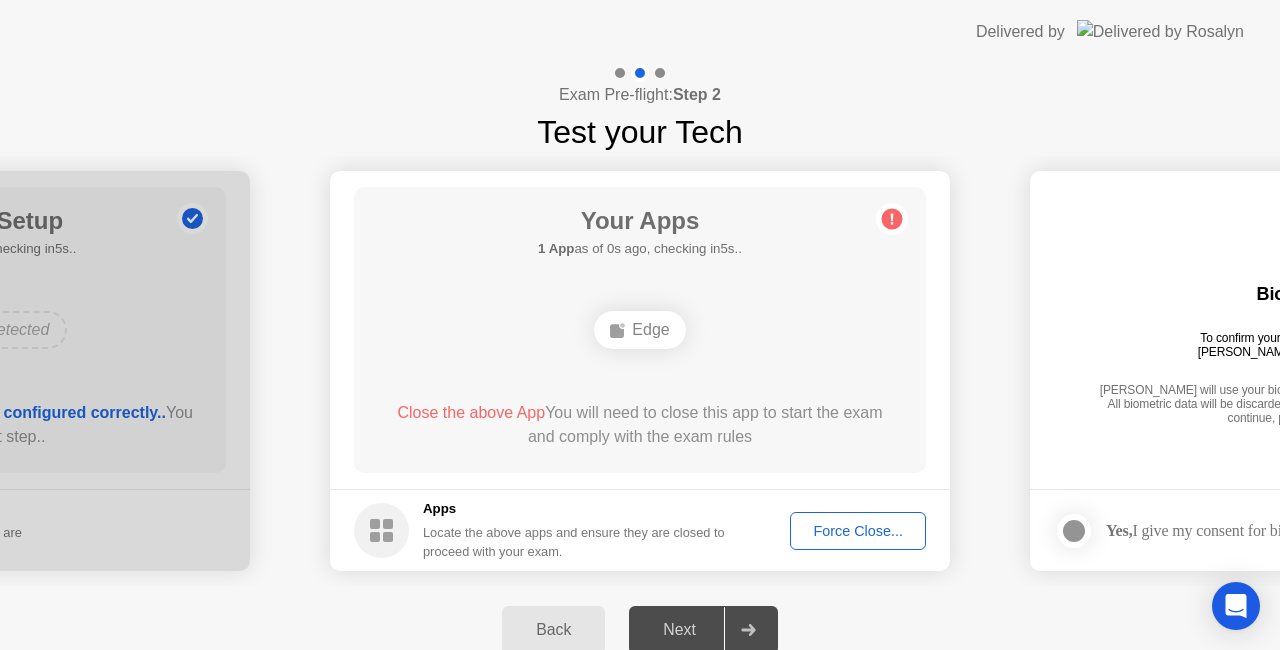 click 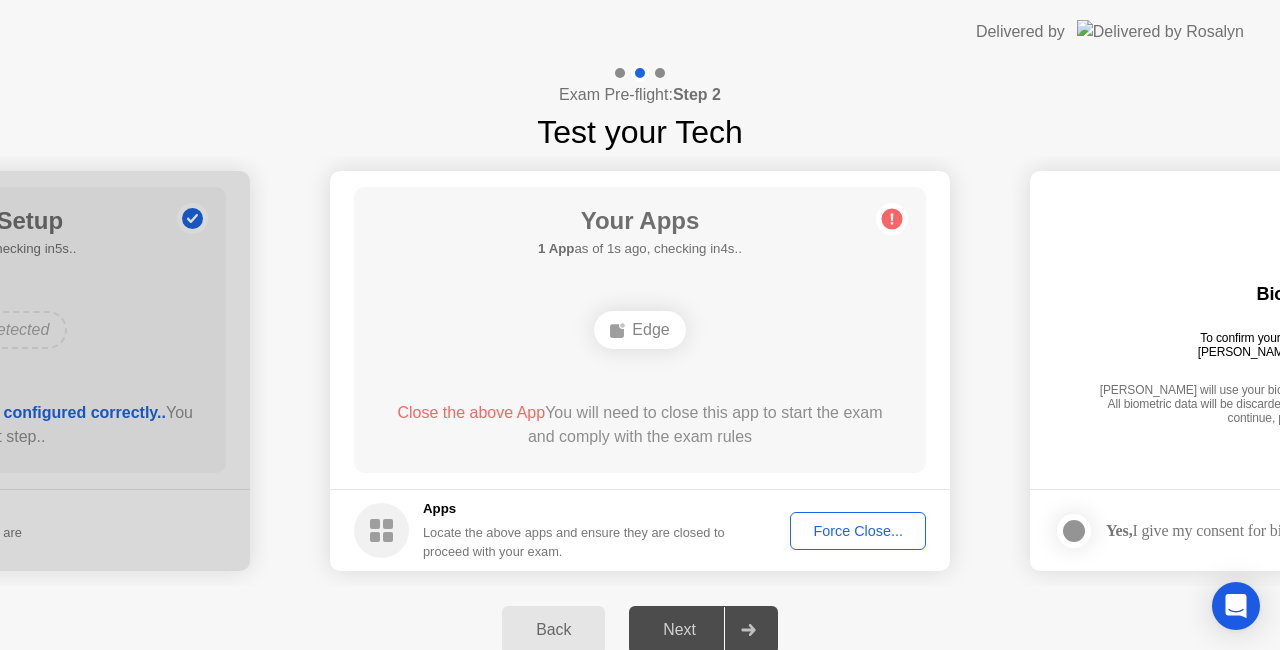 click 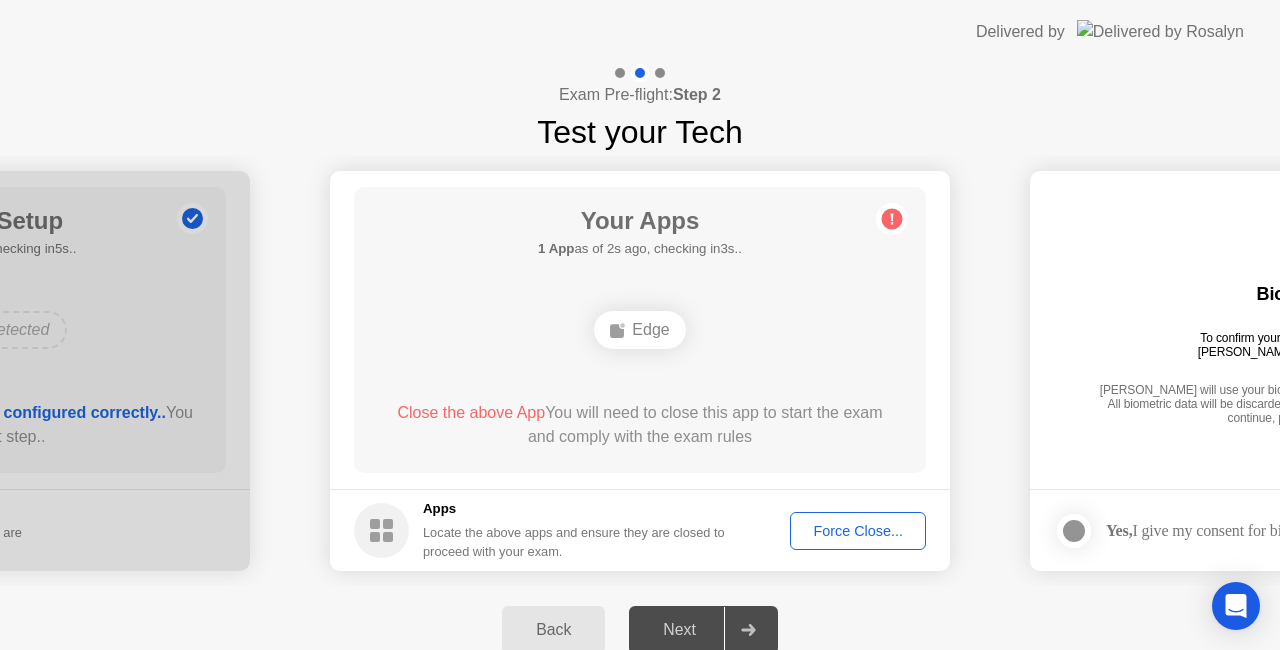 click on "Force Close..." 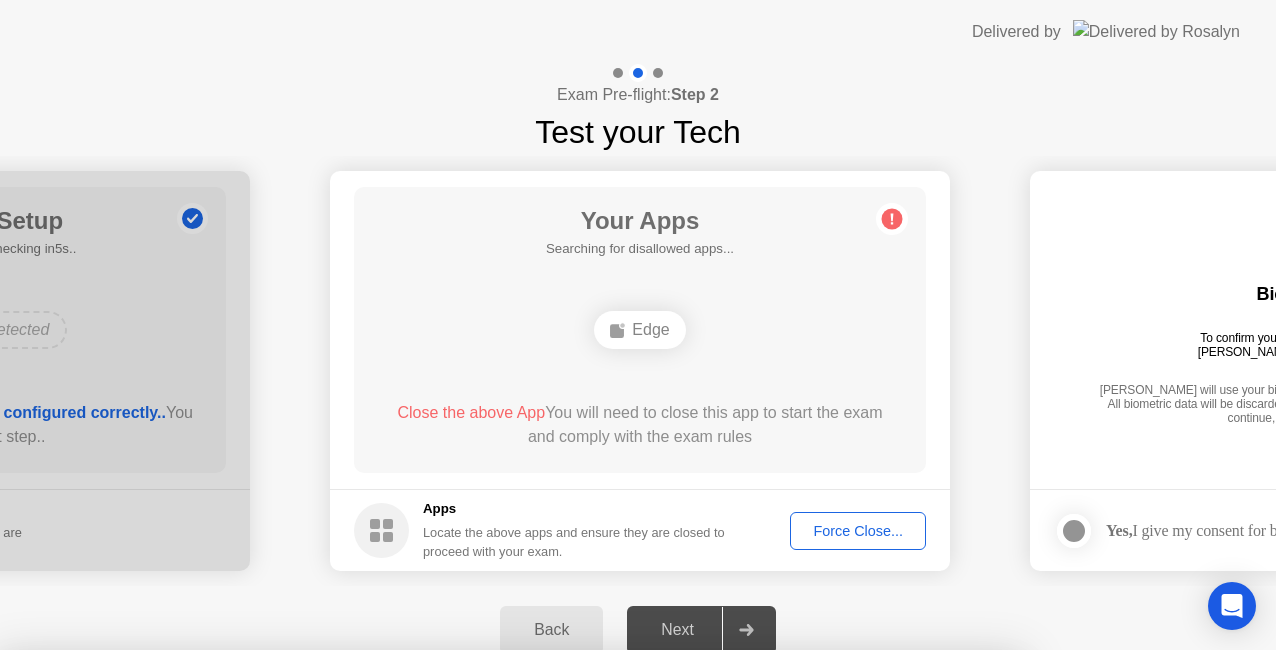 click on "Learn more about closing apps" at bounding box center (510, 803) 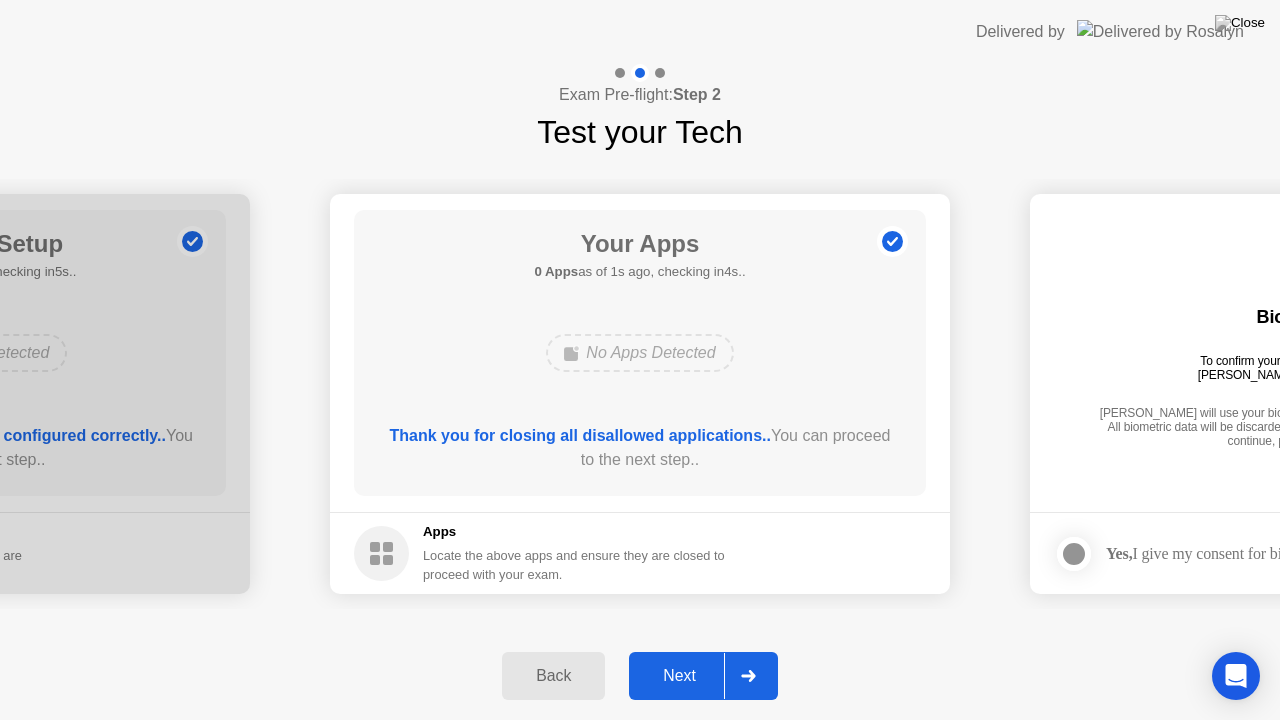 click 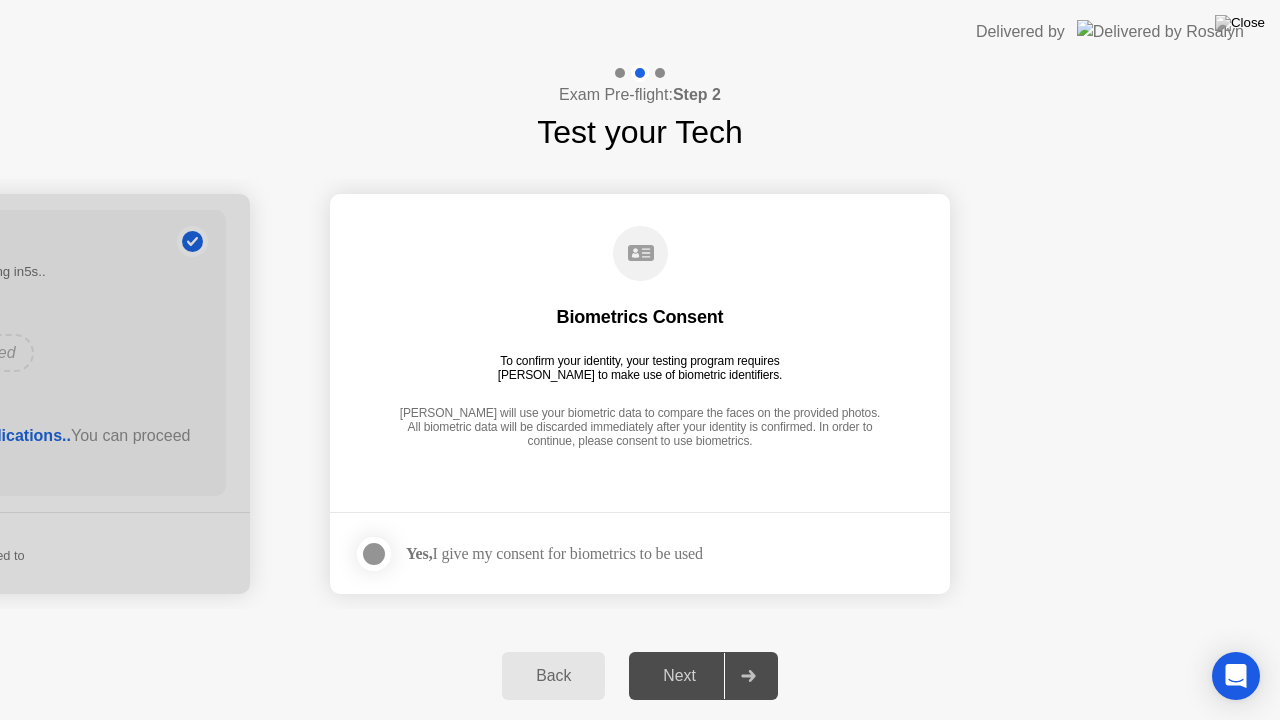 click 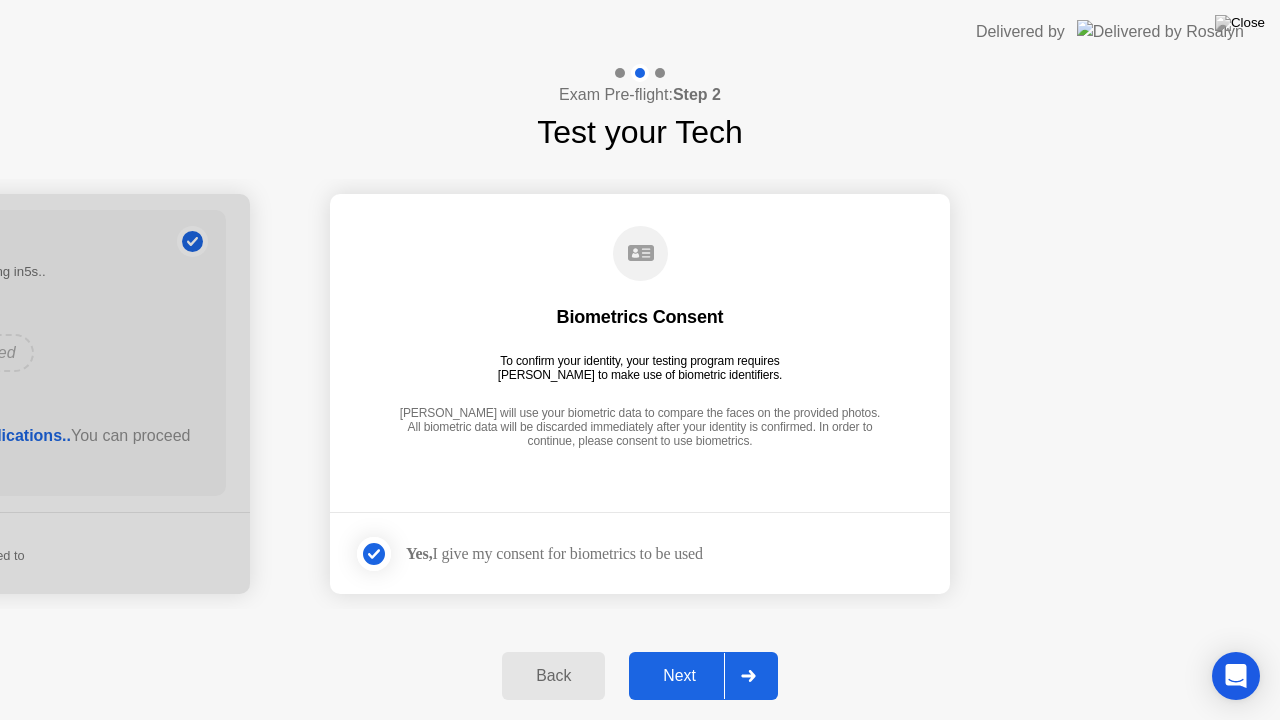 click 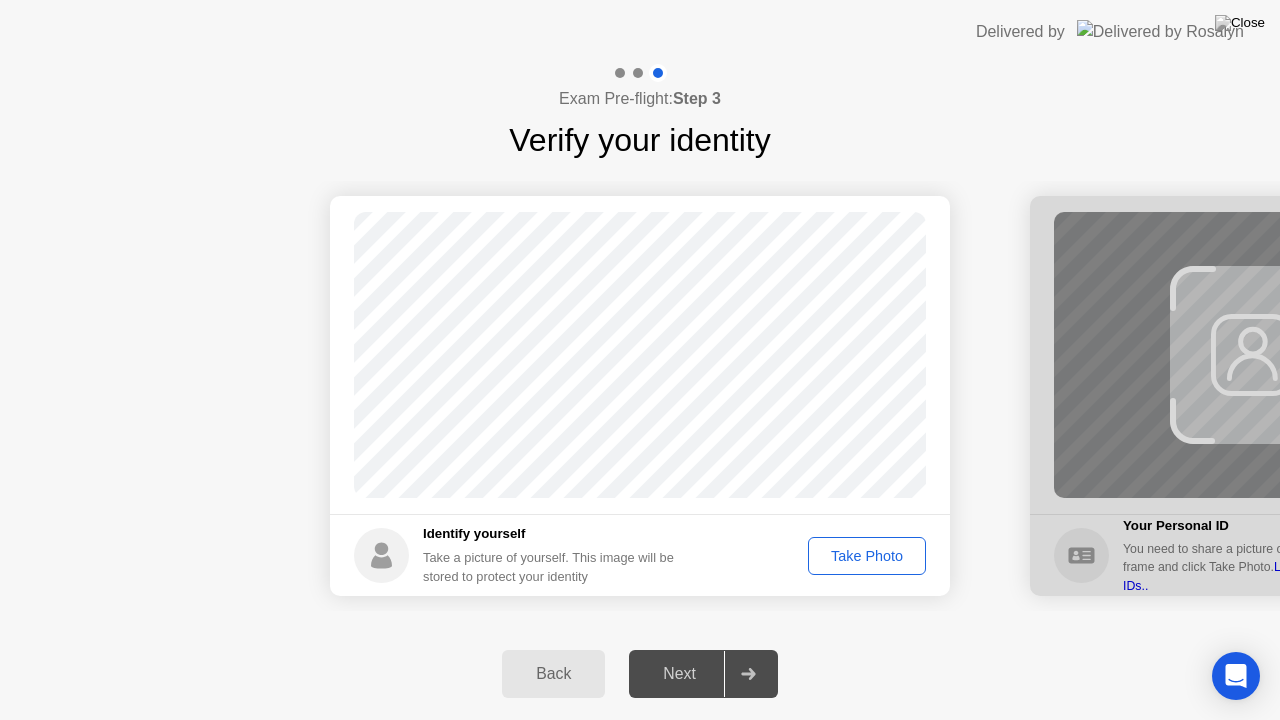 click on "Take Photo" 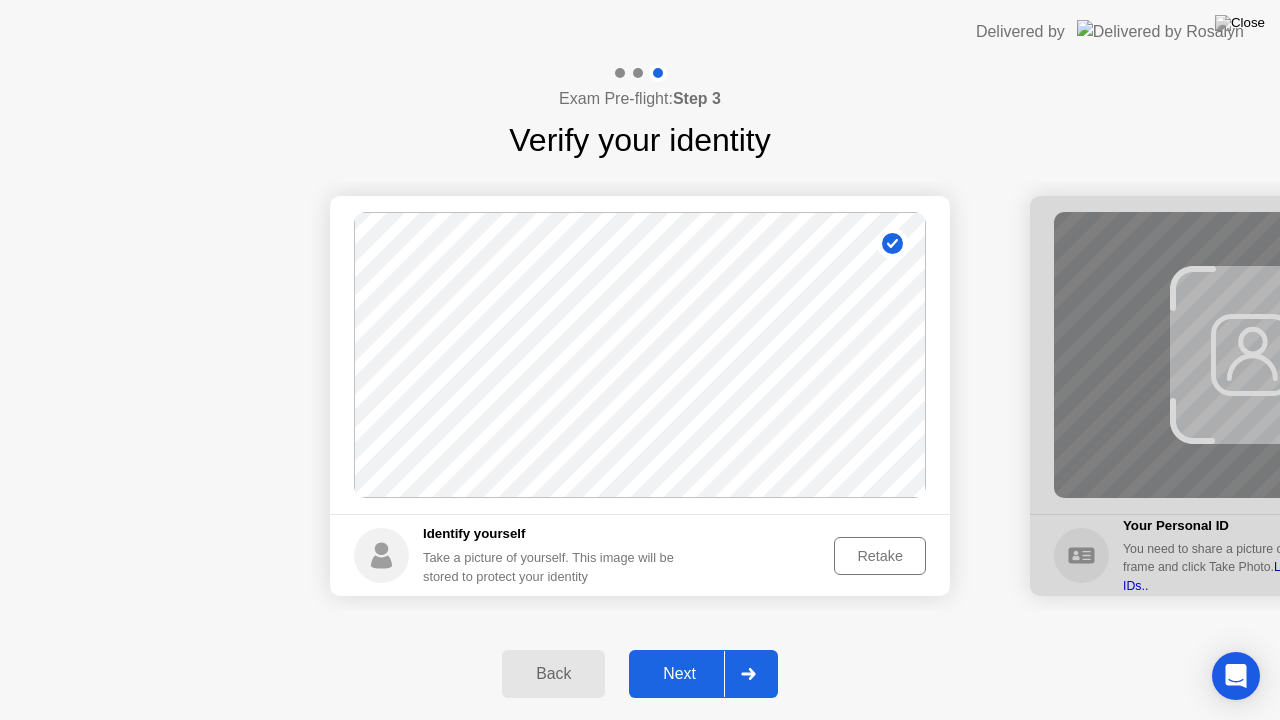 click 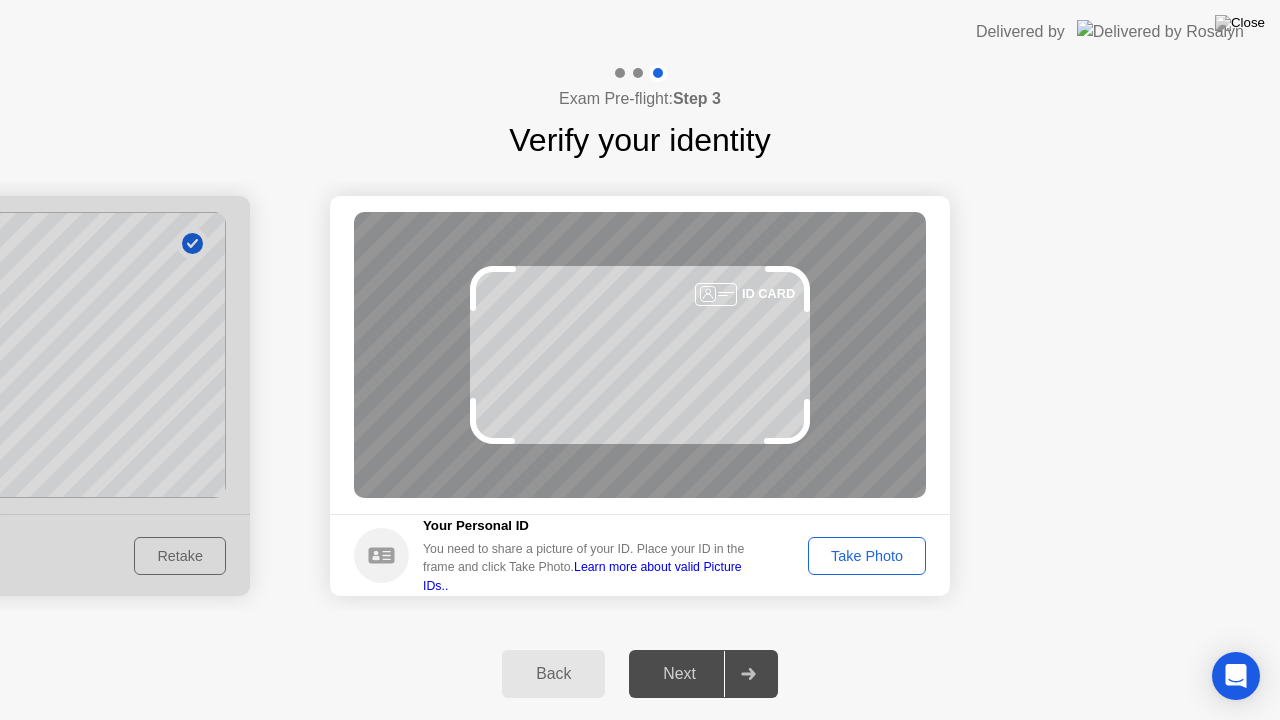 click on "Take Photo" 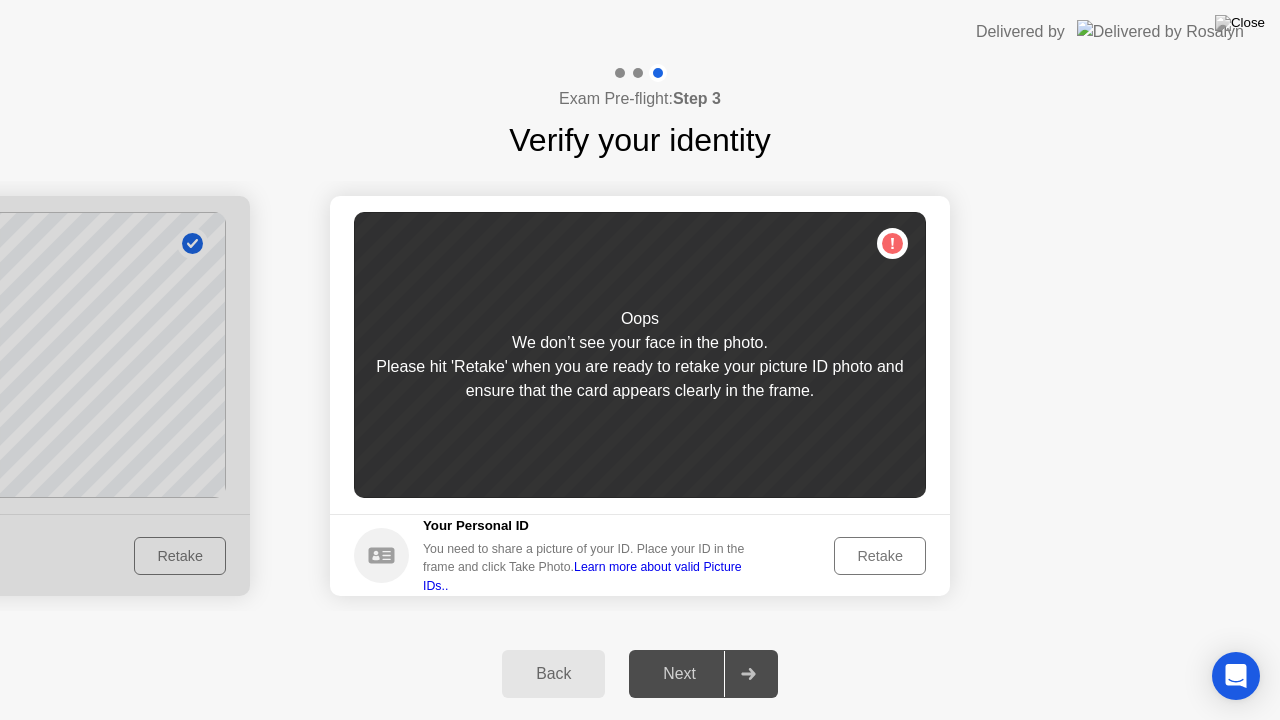 click on "Retake" 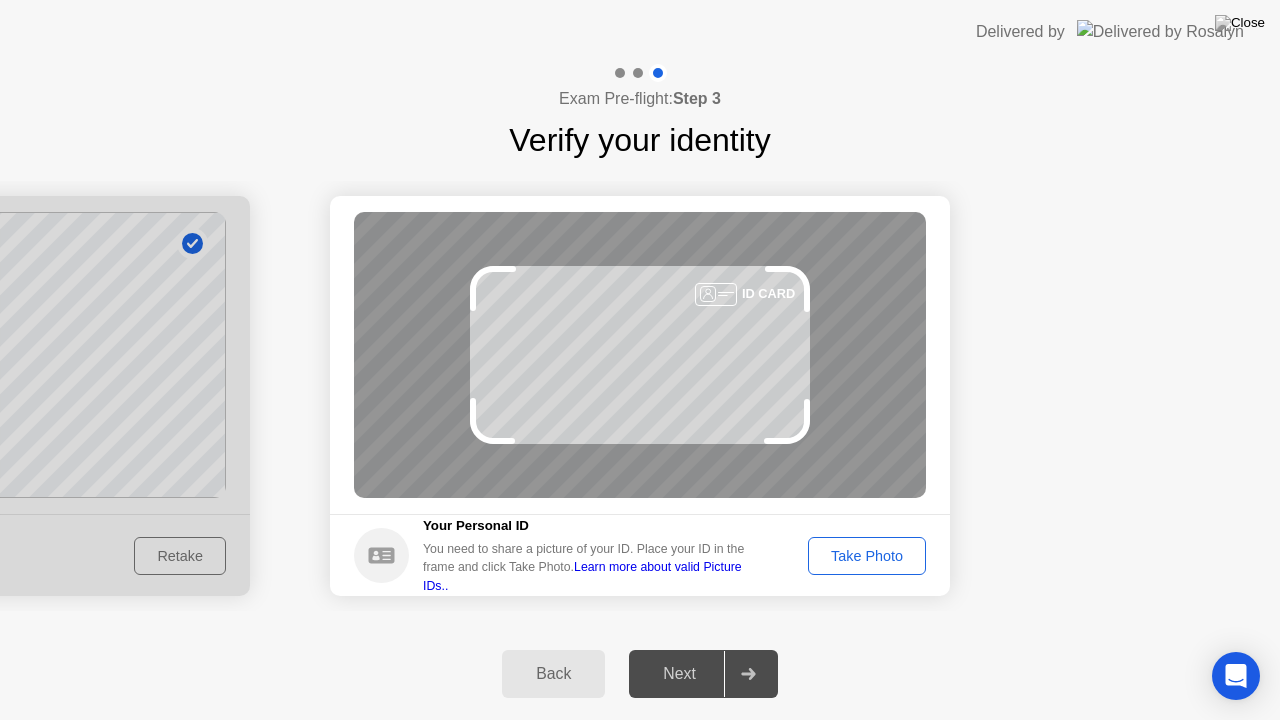 click on "Take Photo" 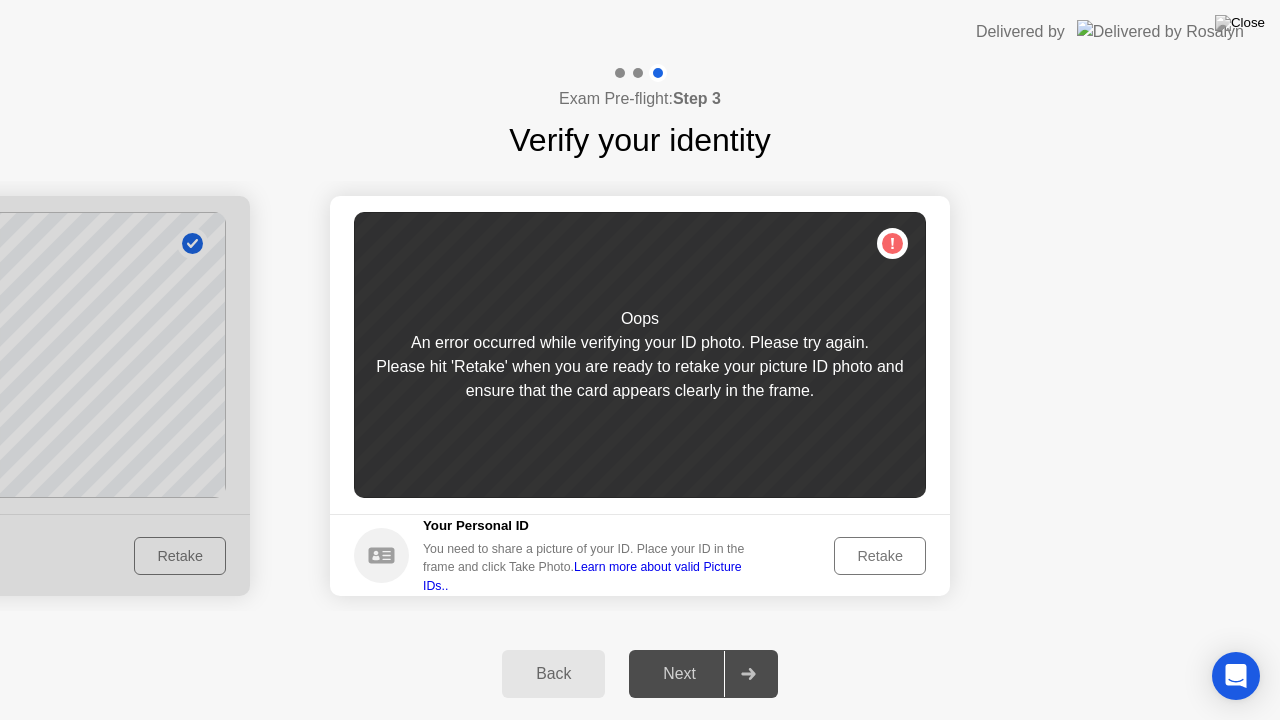 click on "Retake" 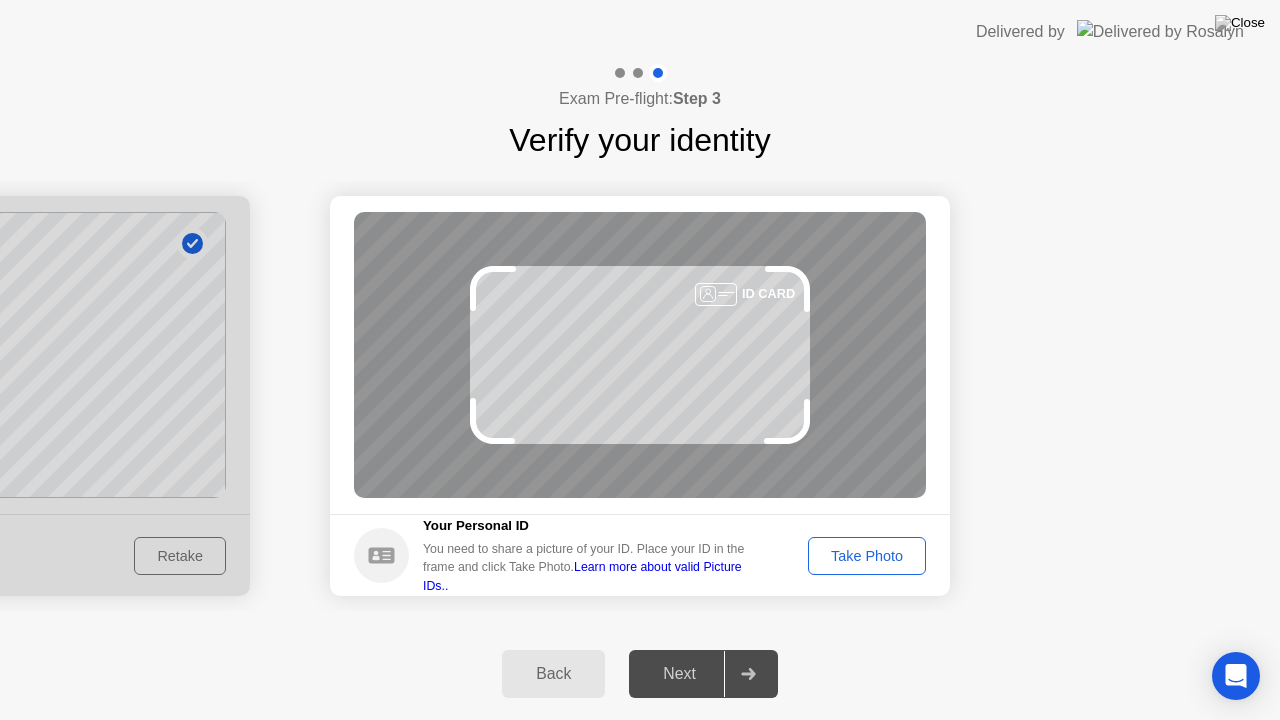click on "Take Photo" 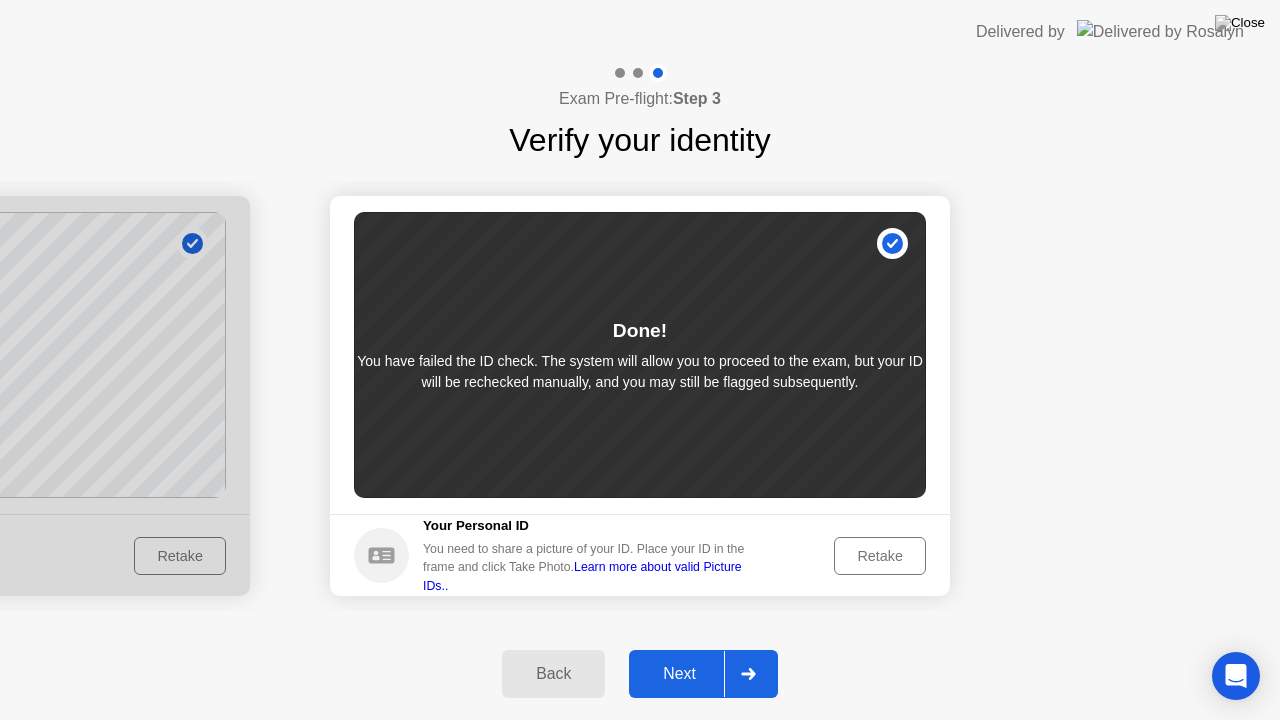 click on "Retake" 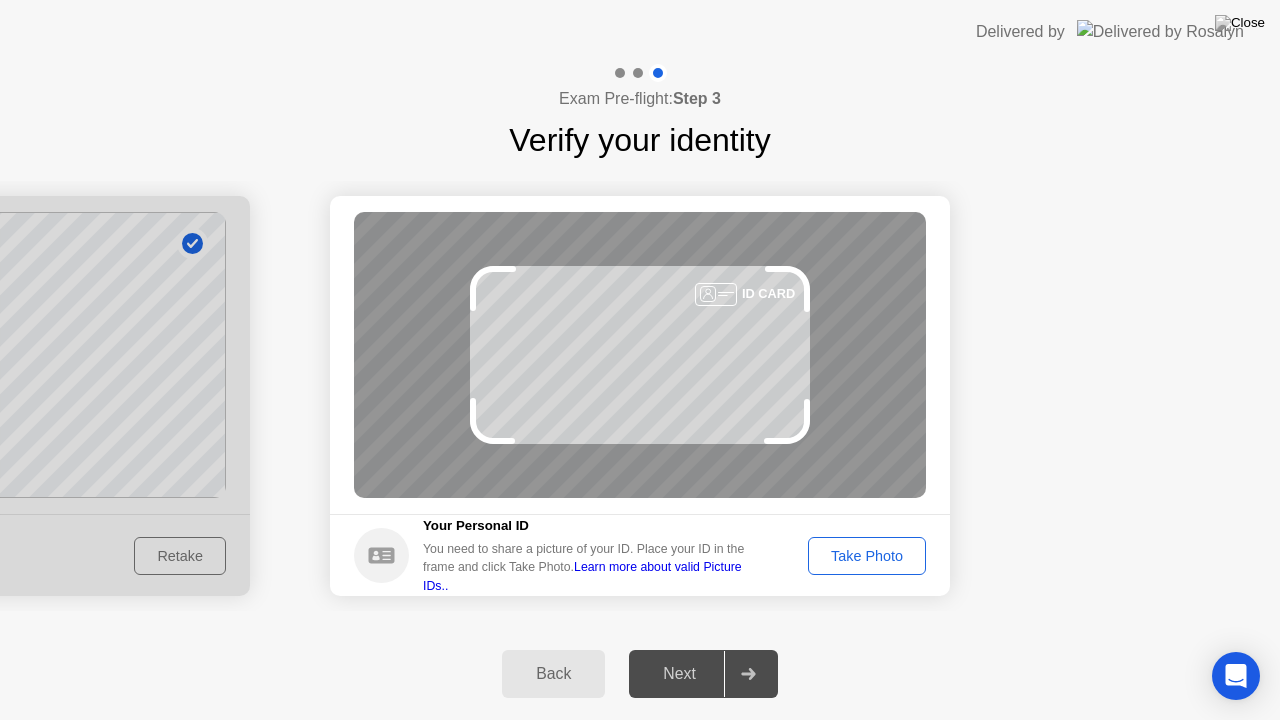 click on "Take Photo" 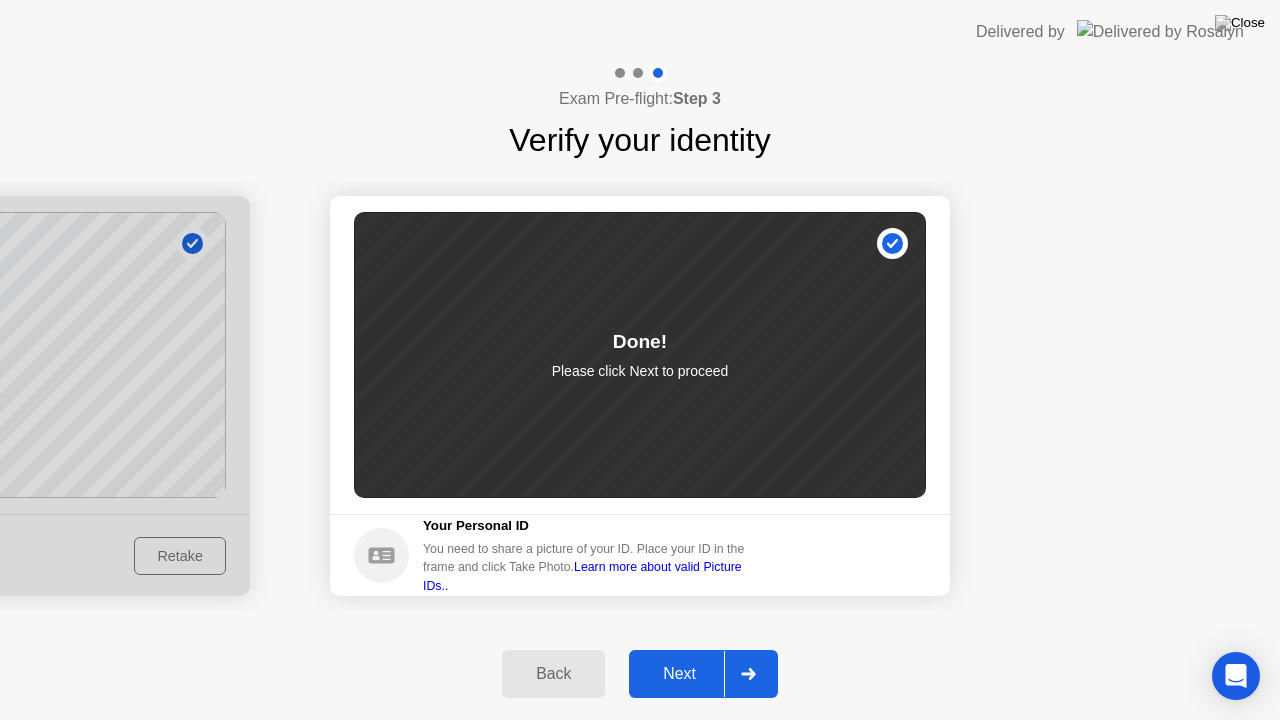 click 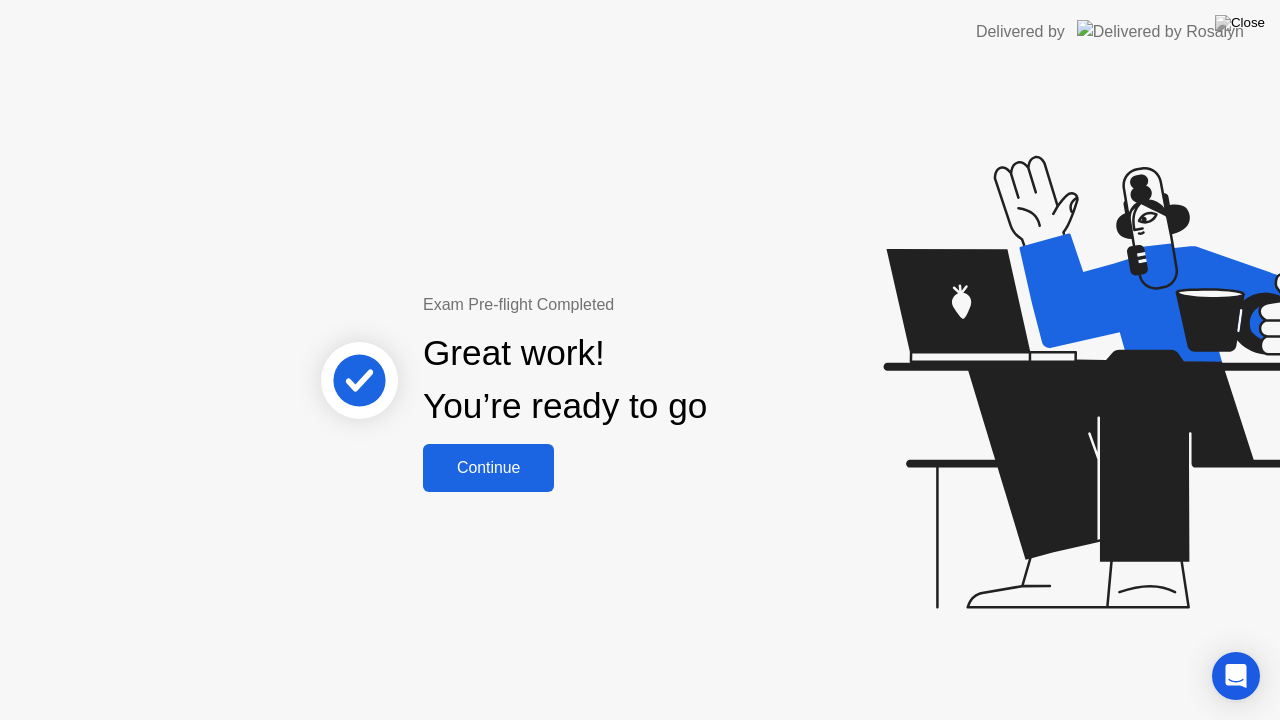 click on "Continue" 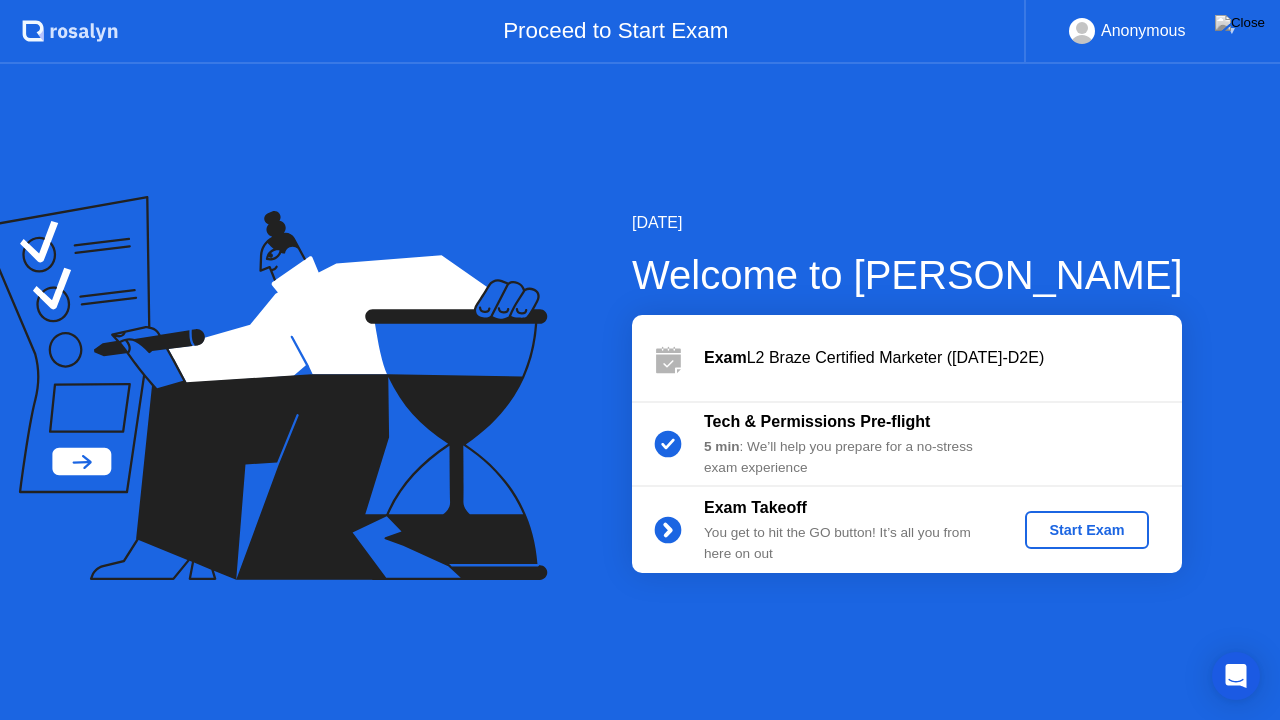 click on "Start Exam" 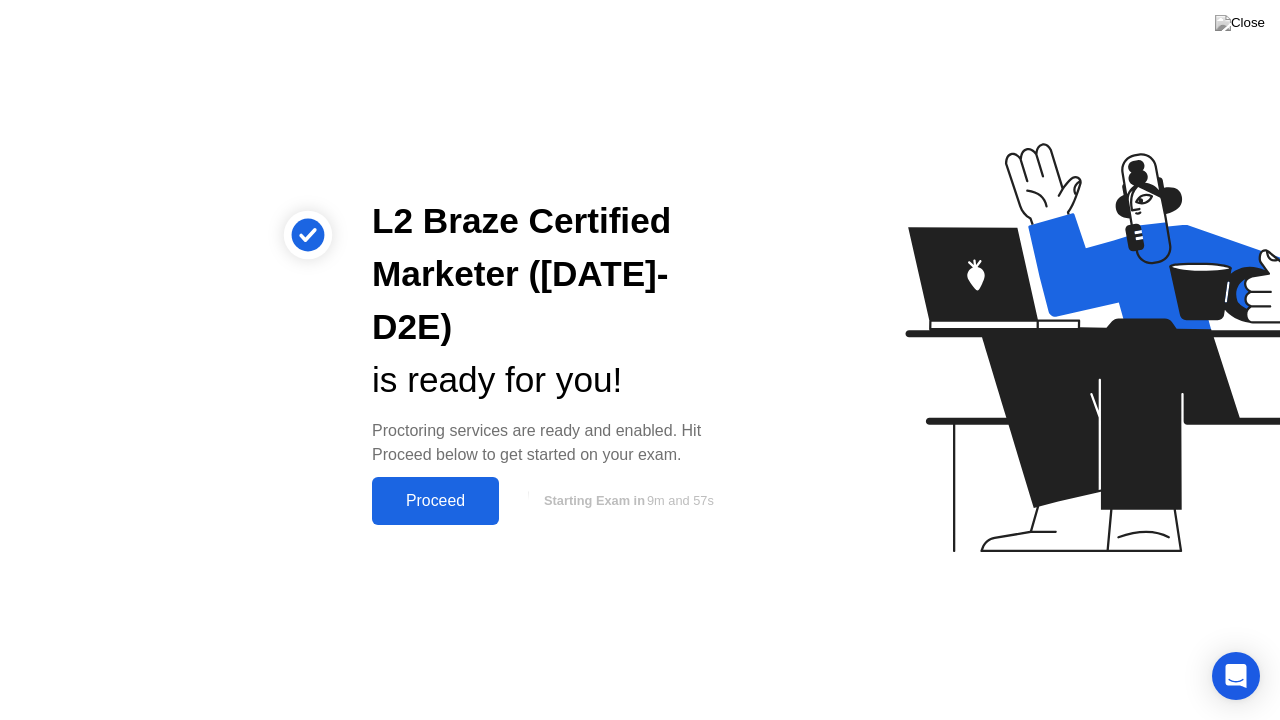 click on "Proceed" 